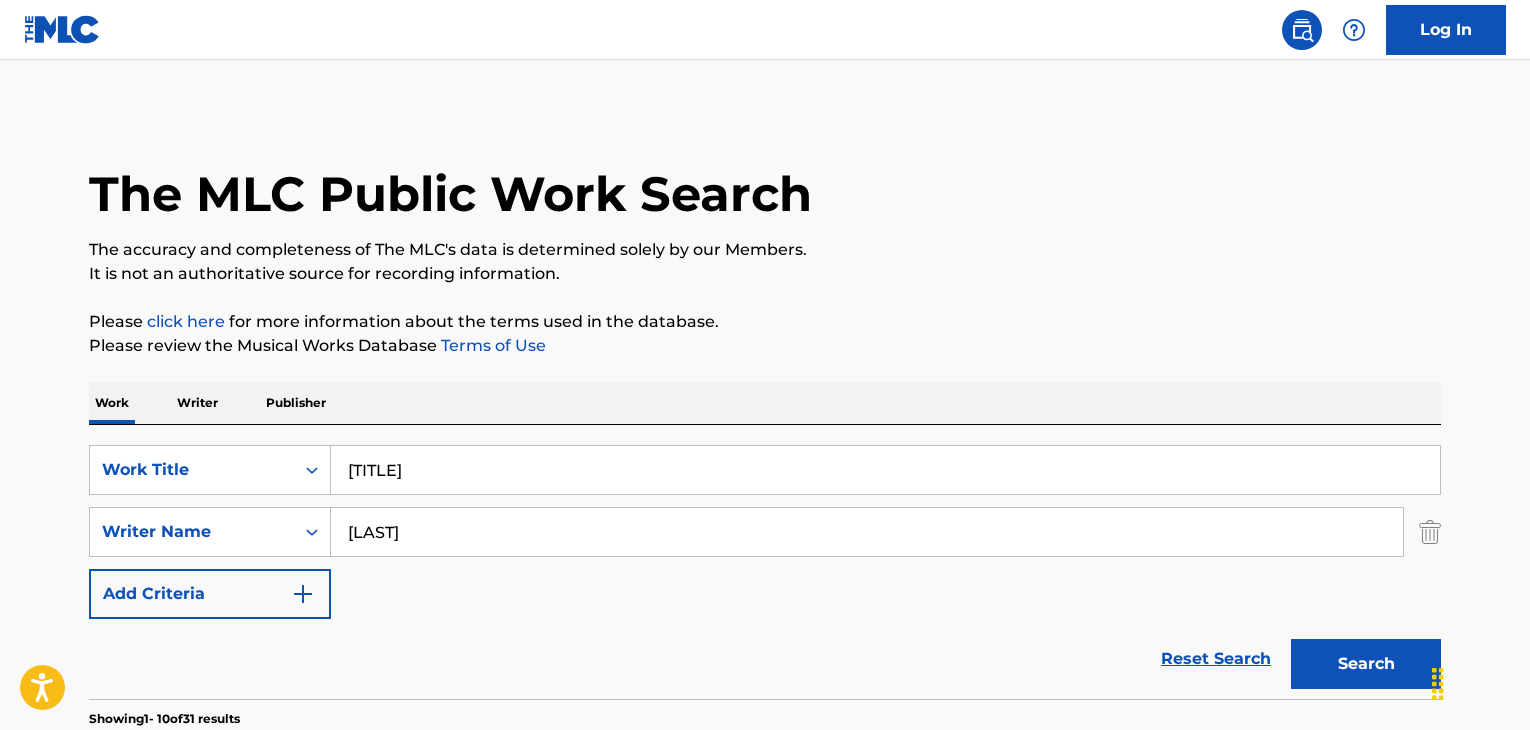 scroll, scrollTop: 0, scrollLeft: 0, axis: both 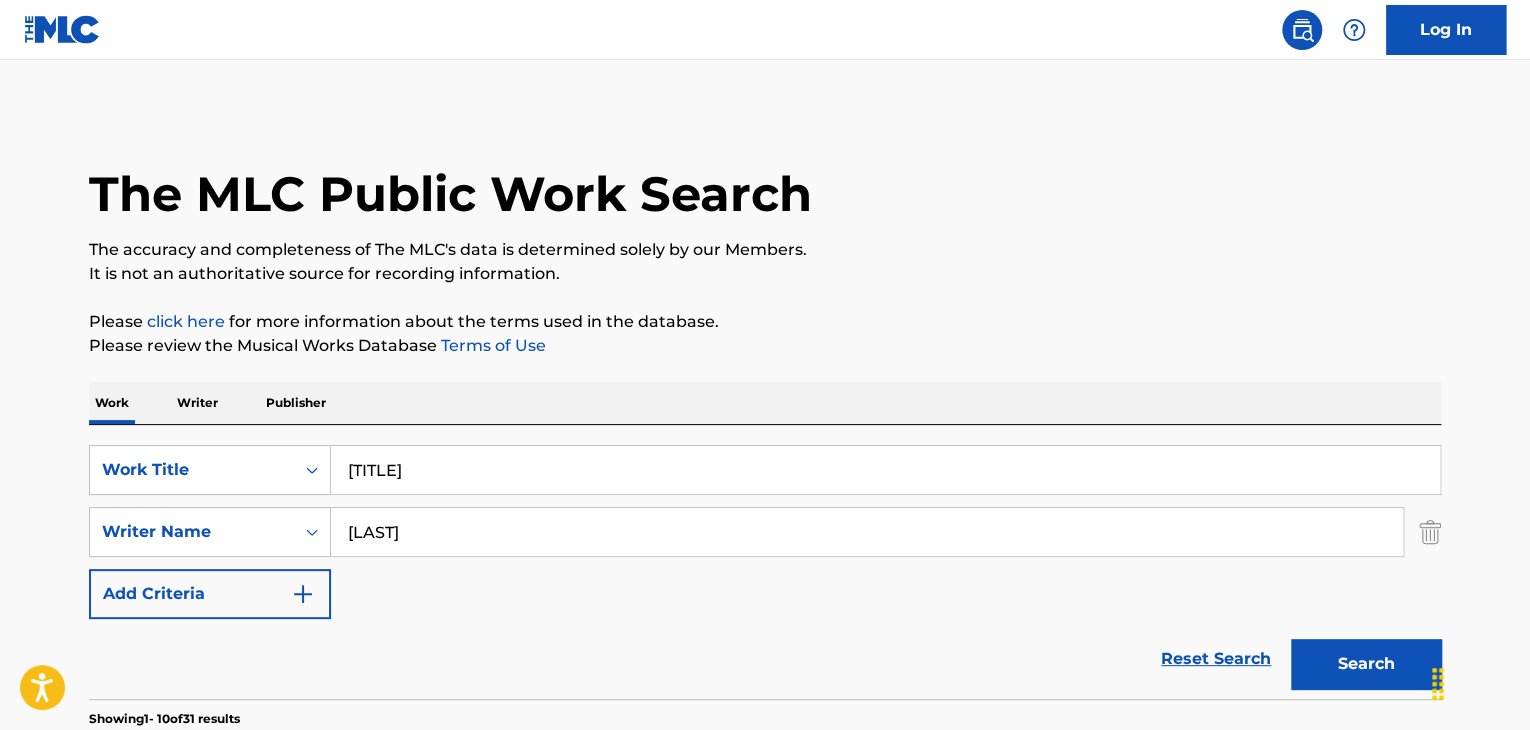 click on "[TITLE]" at bounding box center [885, 470] 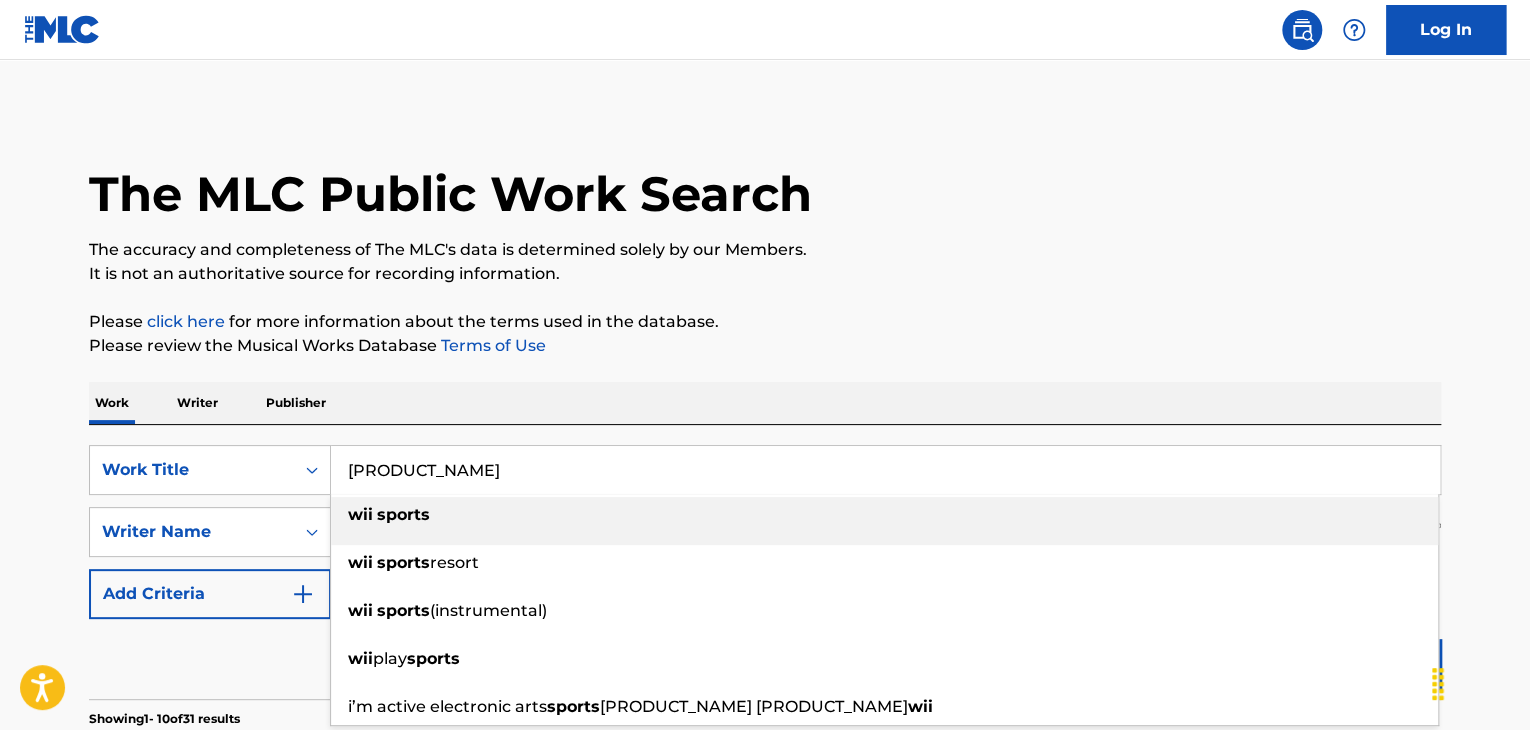 type on "[PRODUCT_NAME]" 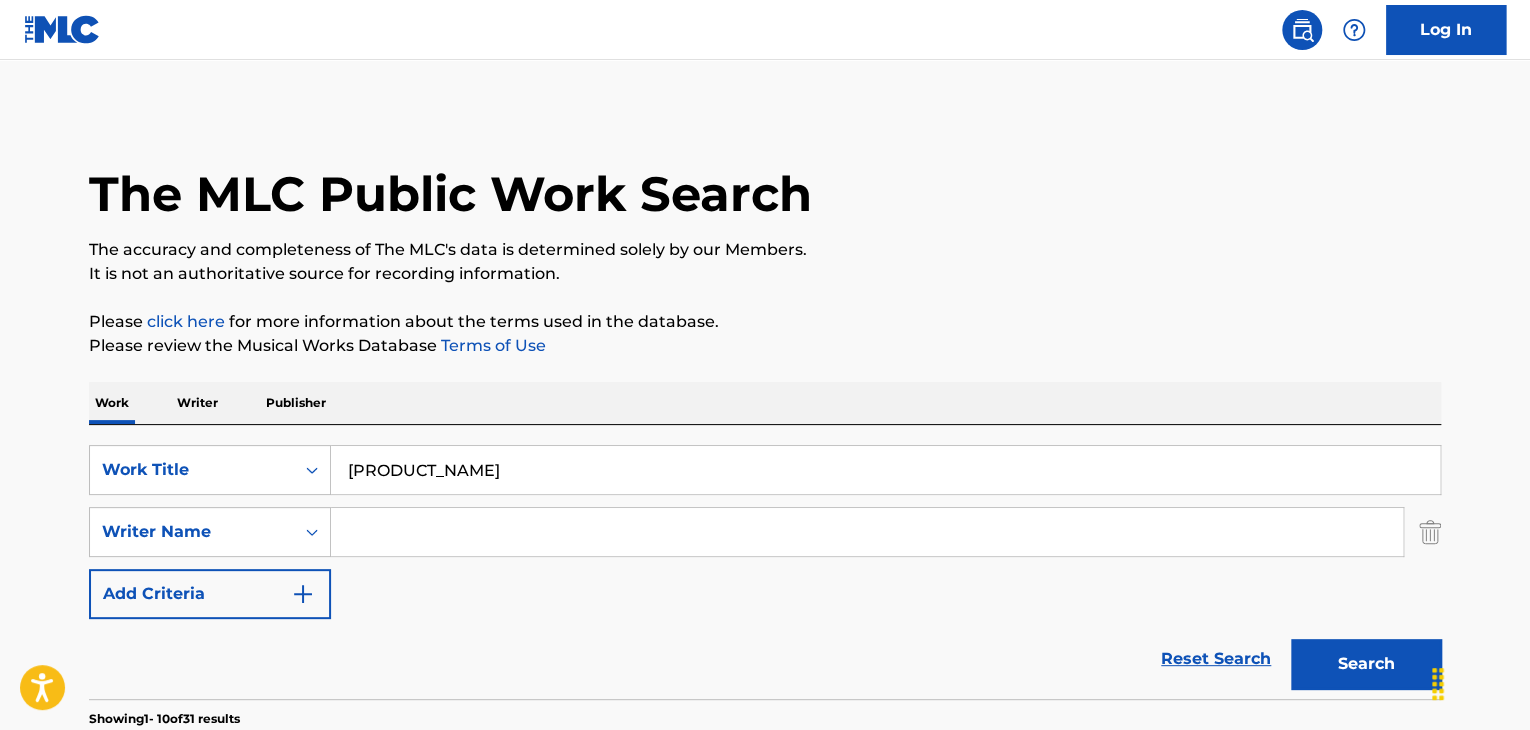 type 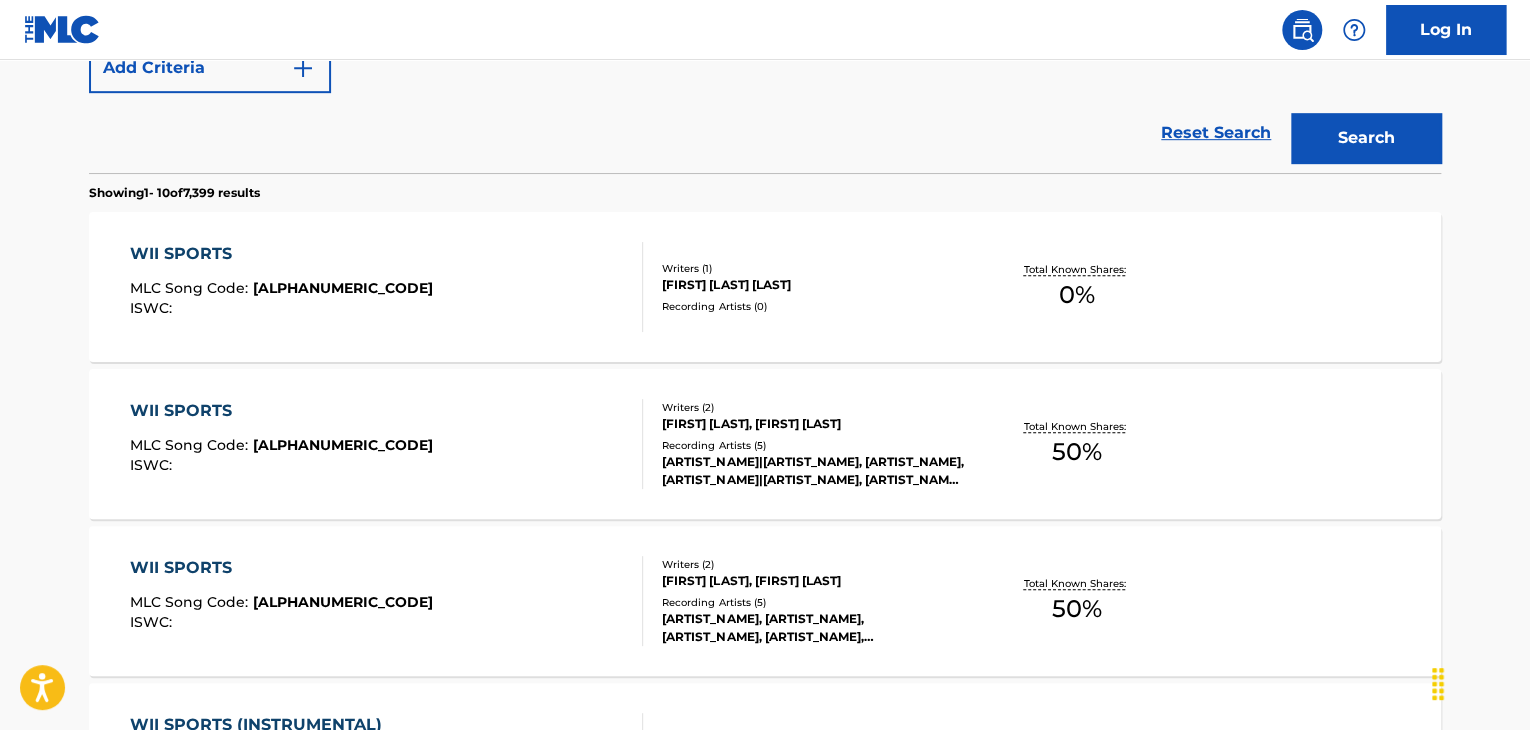 scroll, scrollTop: 533, scrollLeft: 0, axis: vertical 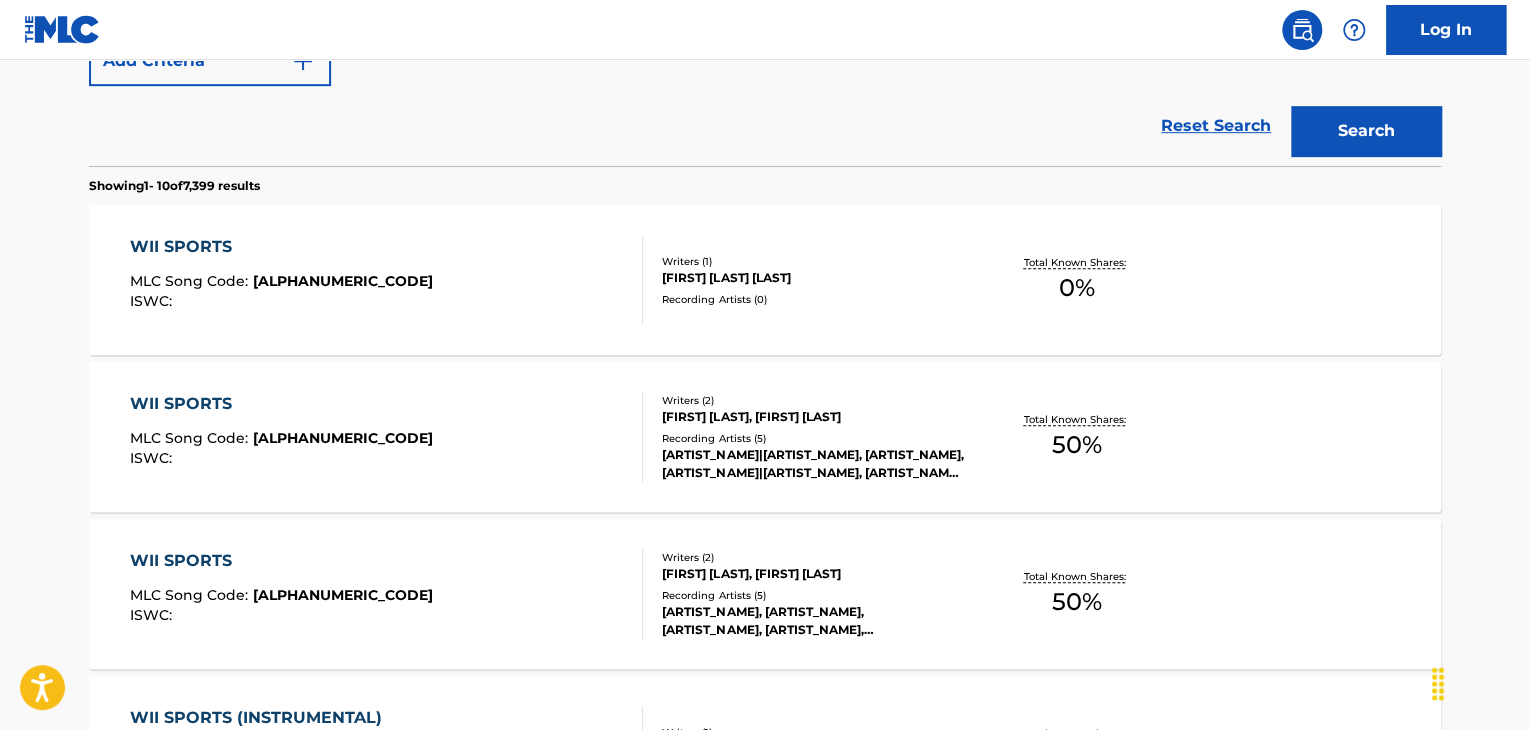 click on "WII SPORTS" at bounding box center [281, 561] 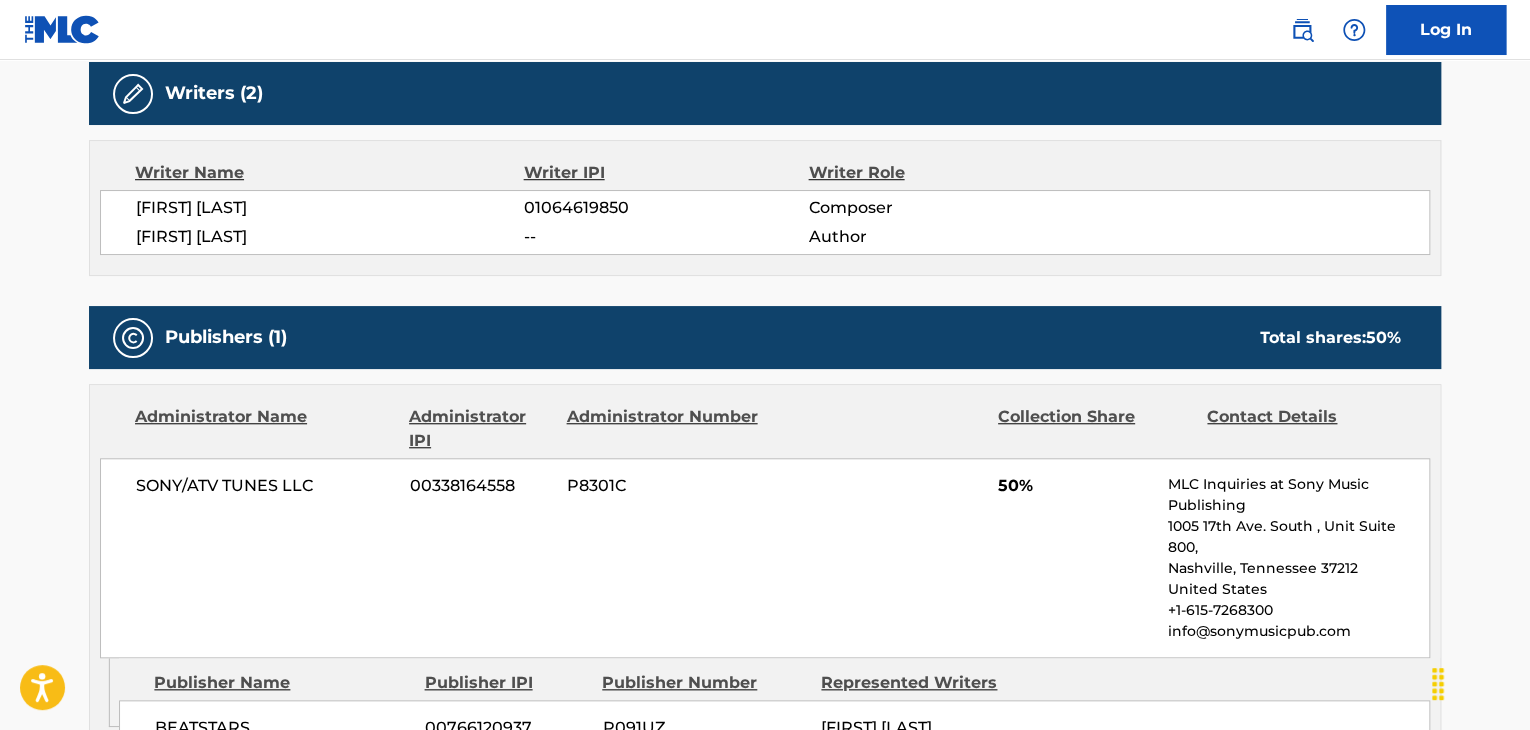 scroll, scrollTop: 600, scrollLeft: 0, axis: vertical 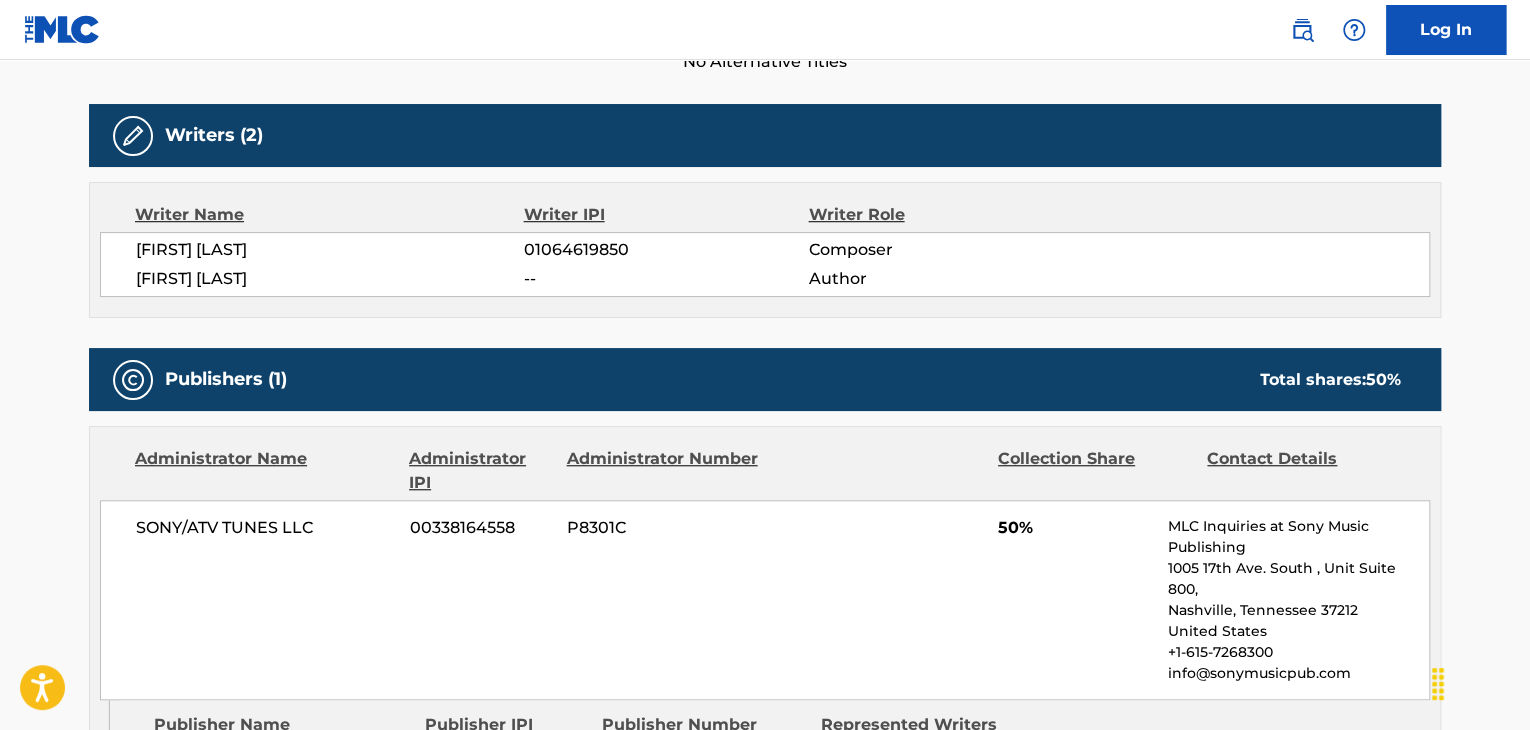 click on "[FIRST] [LAST]" at bounding box center [330, 250] 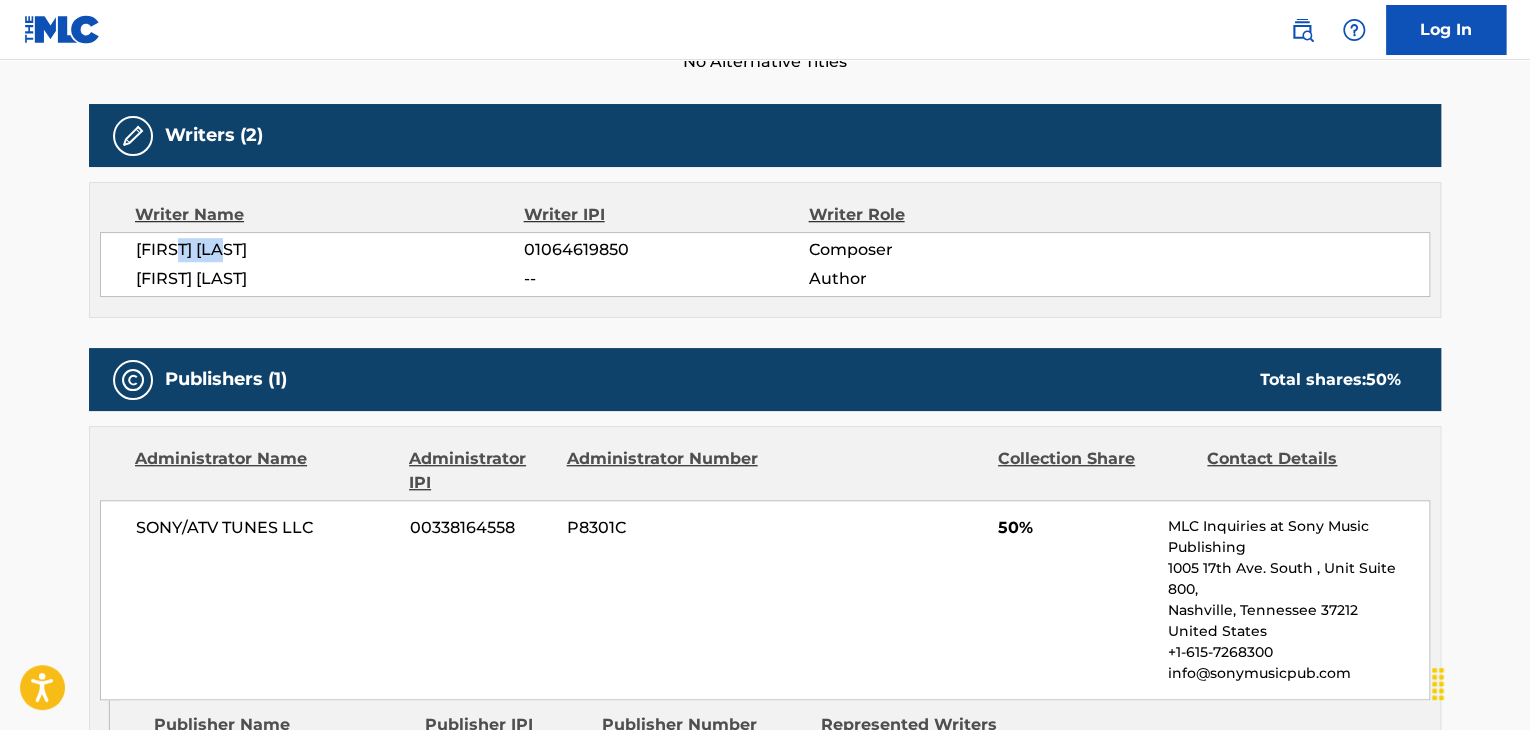 click on "[FIRST] [LAST]" at bounding box center [330, 250] 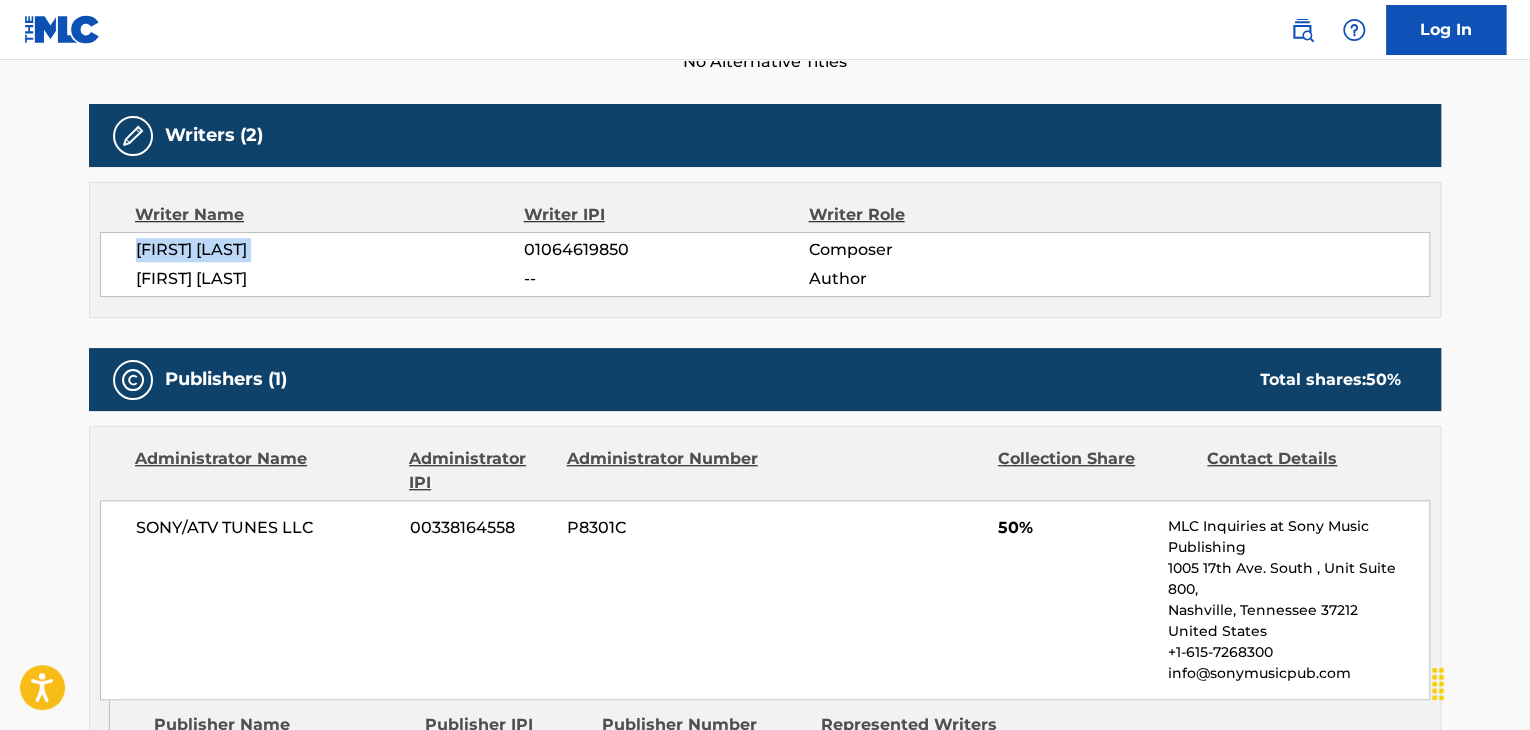 click on "[FIRST] [LAST]" at bounding box center (330, 250) 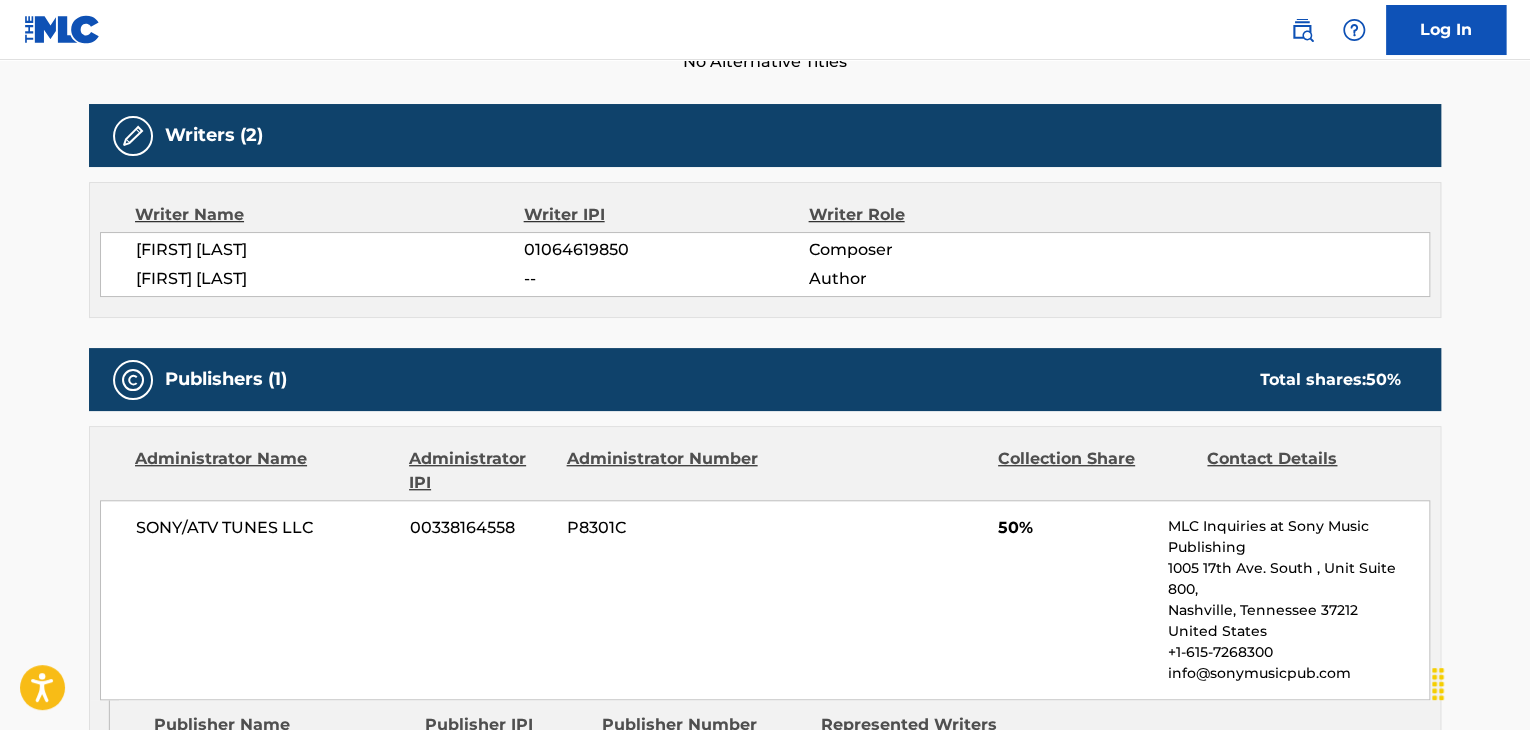 click on "[FIRST] [LAST]" at bounding box center (330, 279) 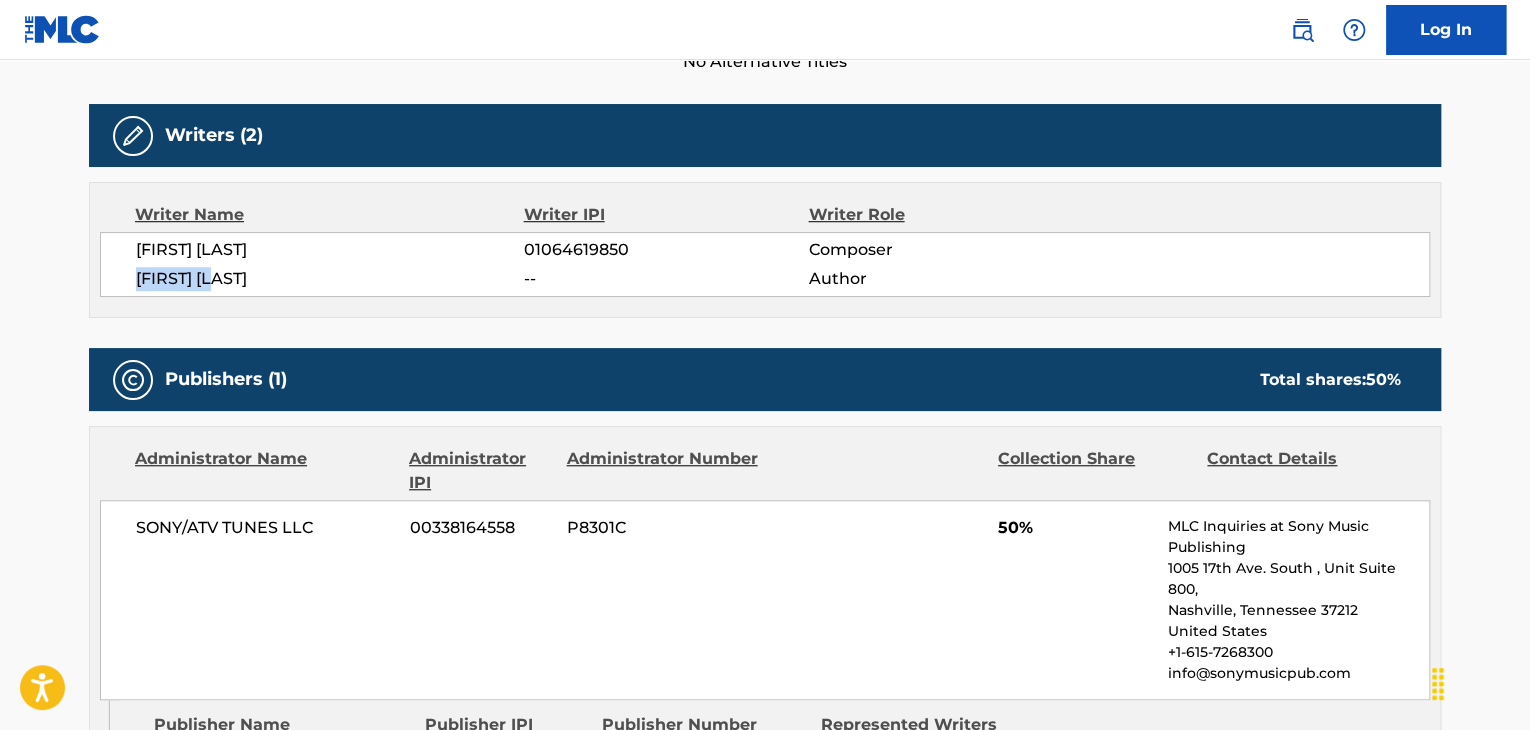 click on "[FIRST] [LAST]" at bounding box center [330, 279] 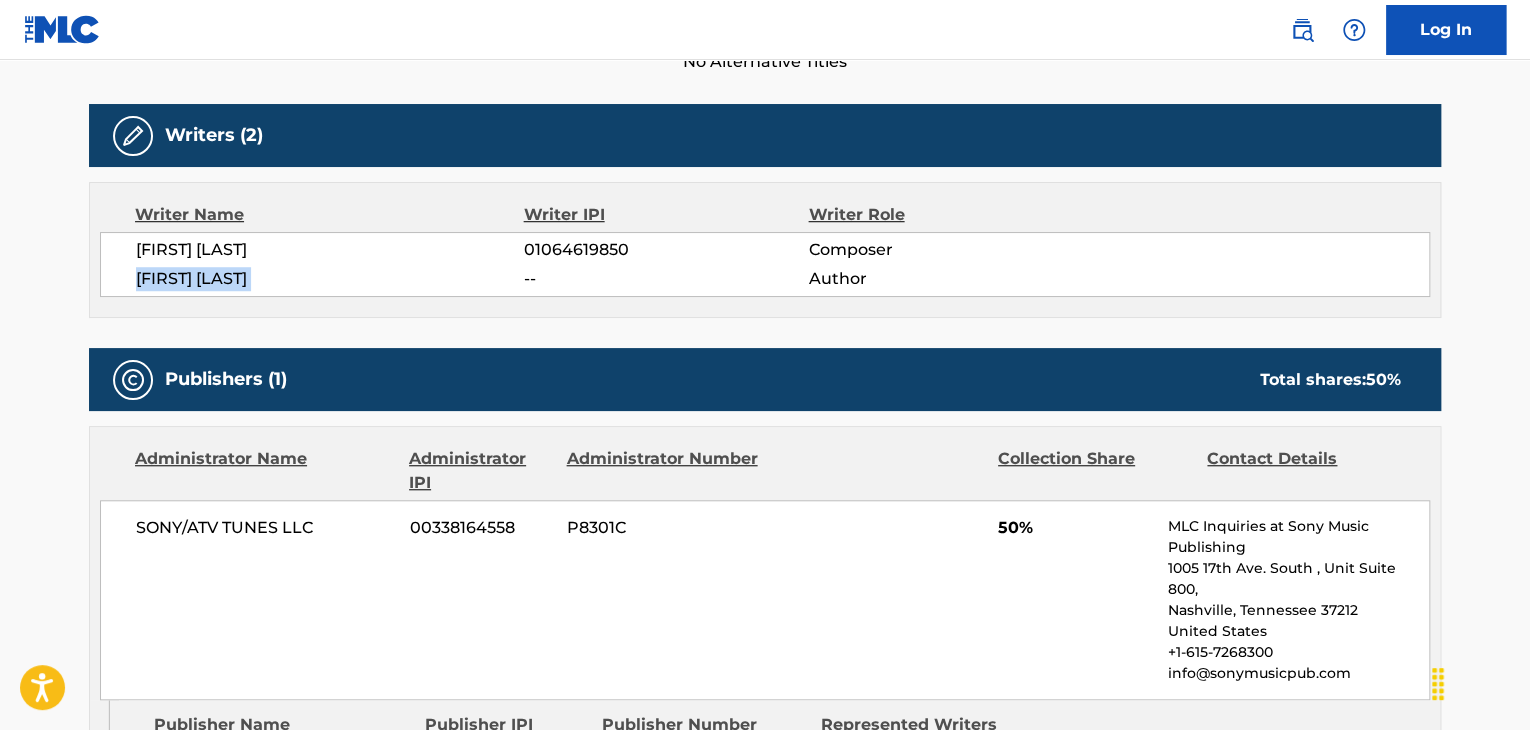 click on "[FIRST] [LAST]" at bounding box center (330, 279) 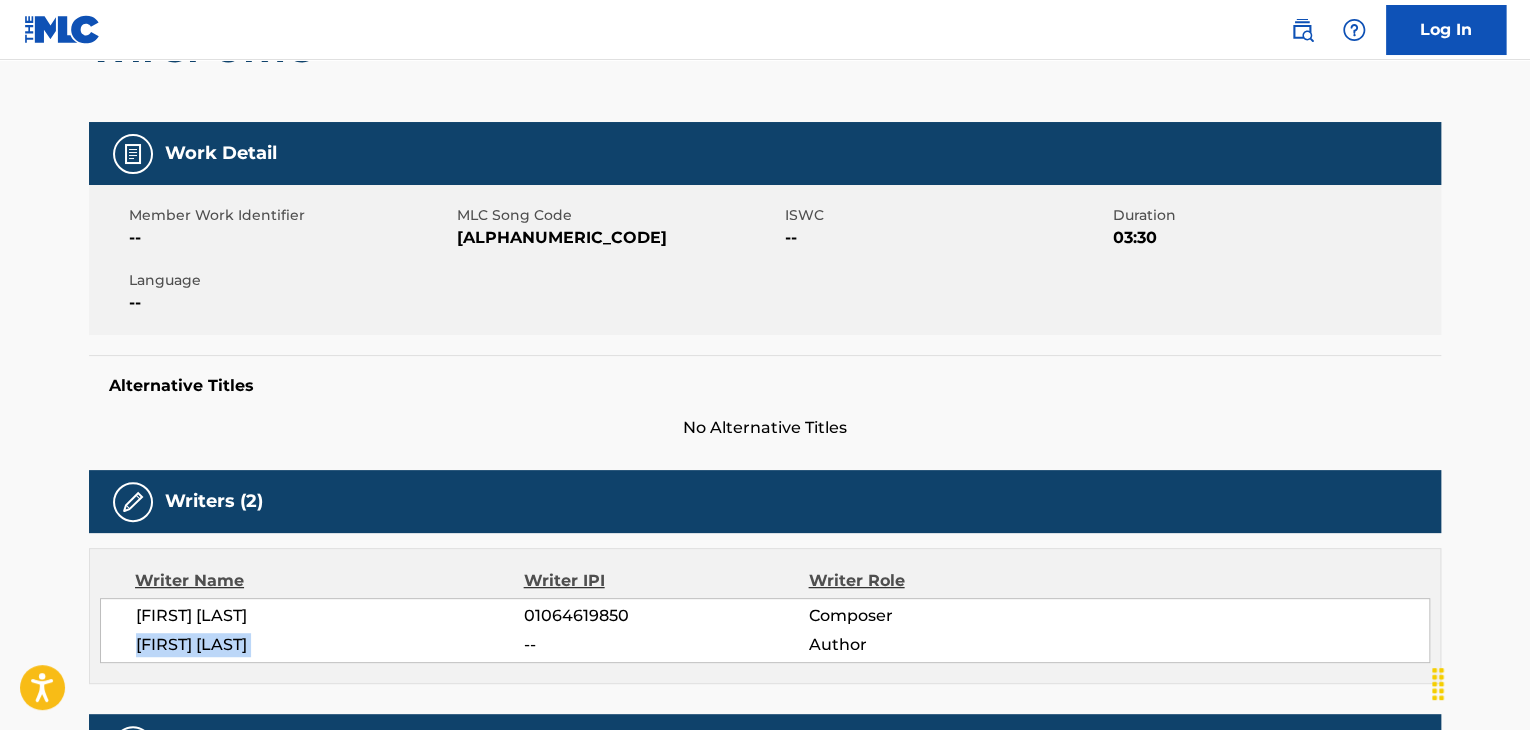 scroll, scrollTop: 200, scrollLeft: 0, axis: vertical 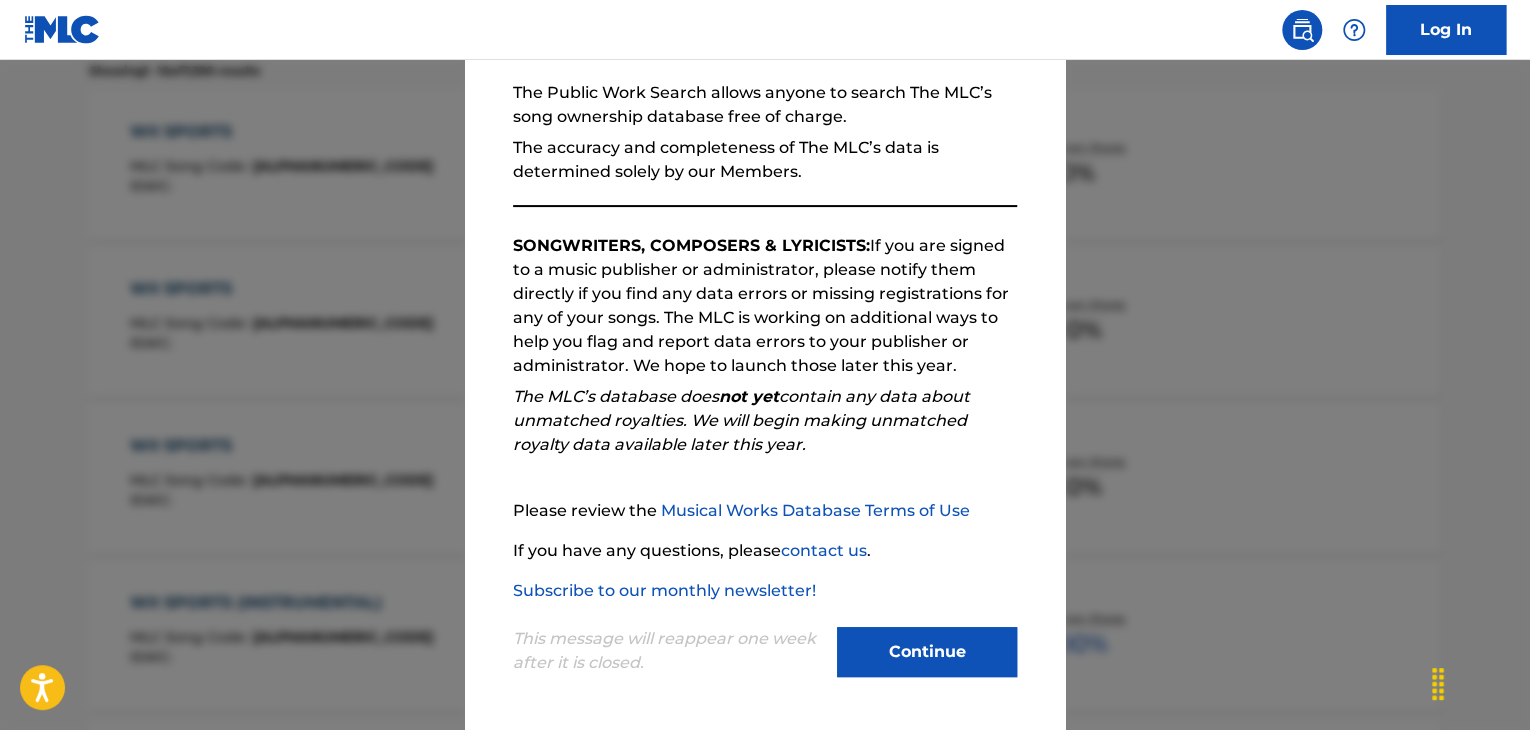 click on "Continue" at bounding box center [927, 652] 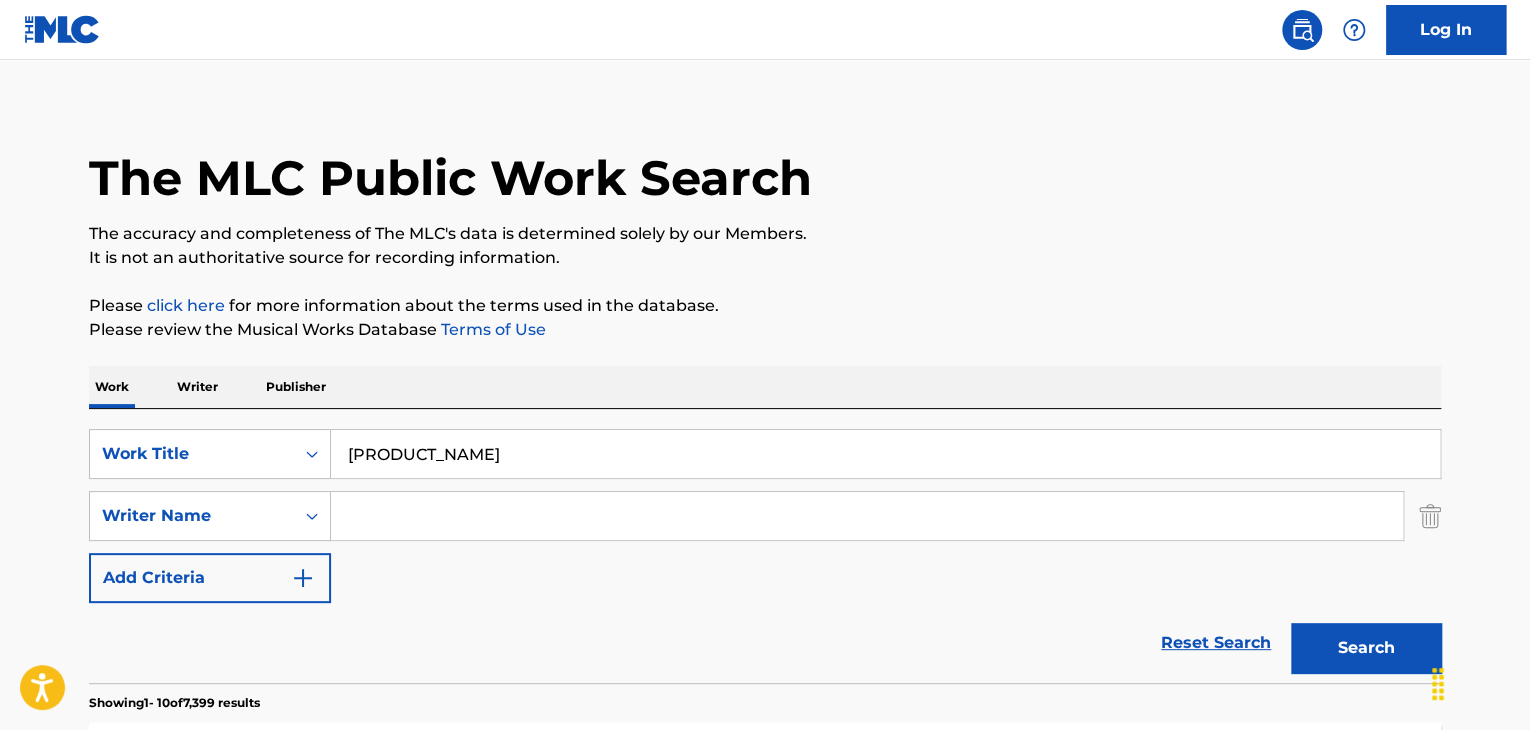 scroll, scrollTop: 0, scrollLeft: 0, axis: both 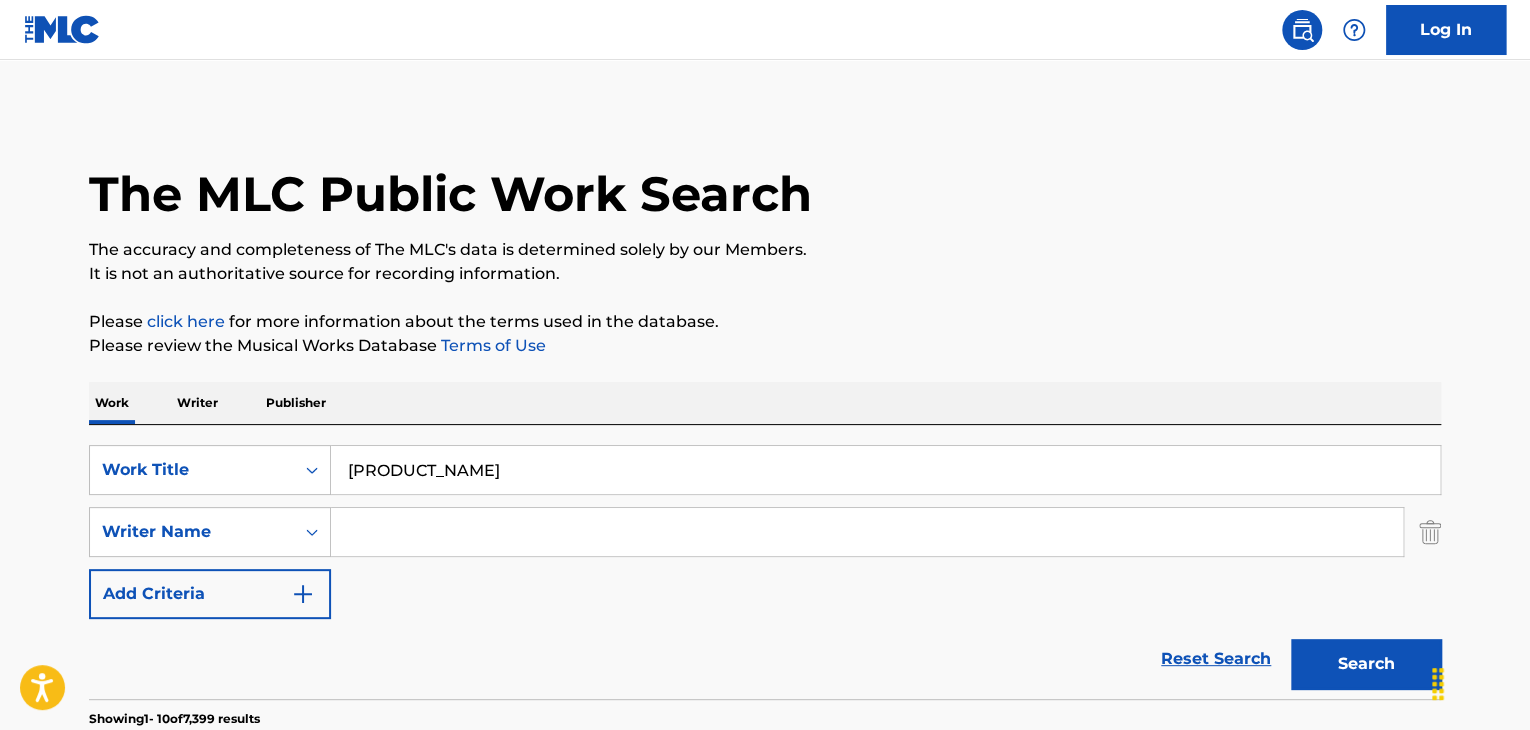 click on "[PRODUCT_NAME]" at bounding box center (885, 470) 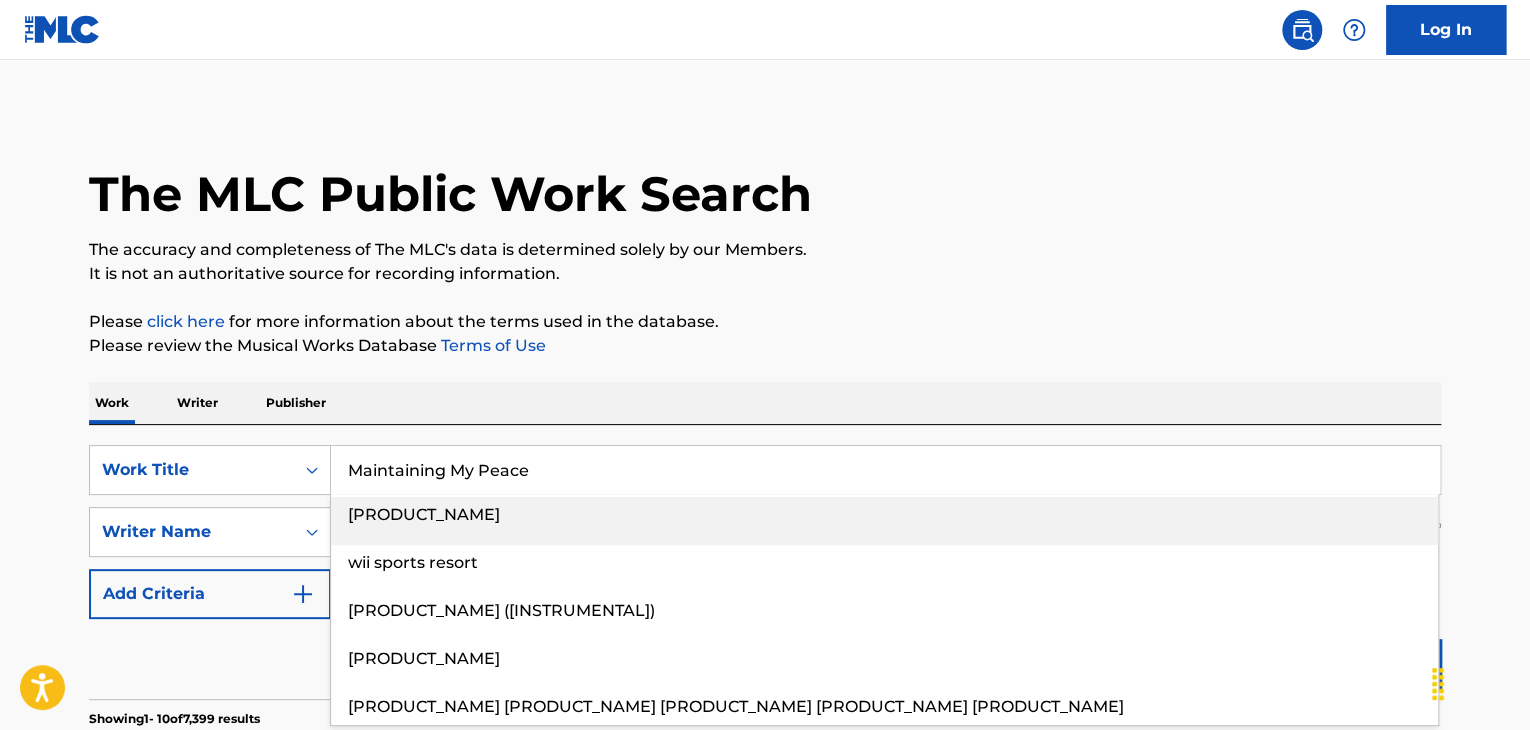 type on "Maintaining My Peace" 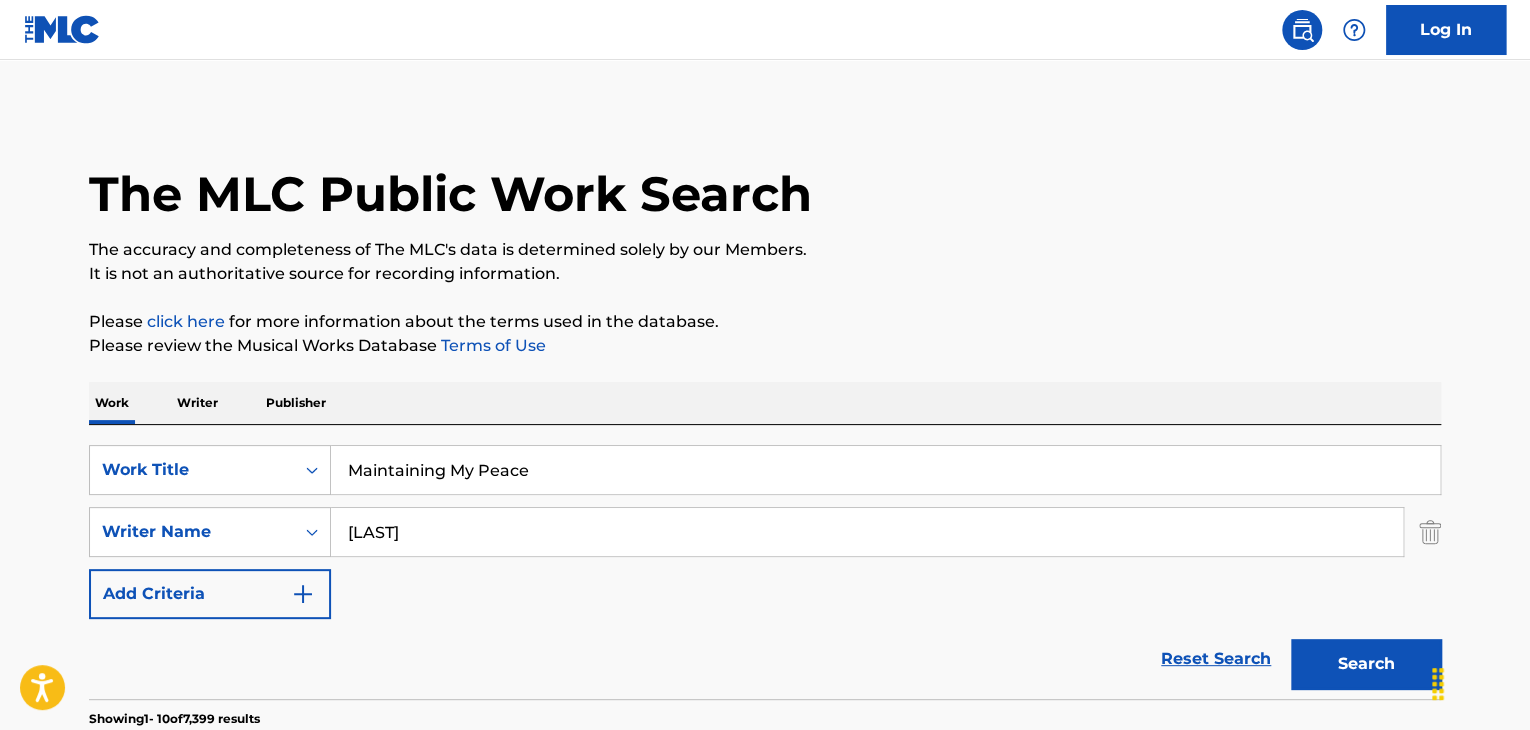 type on "[LAST]" 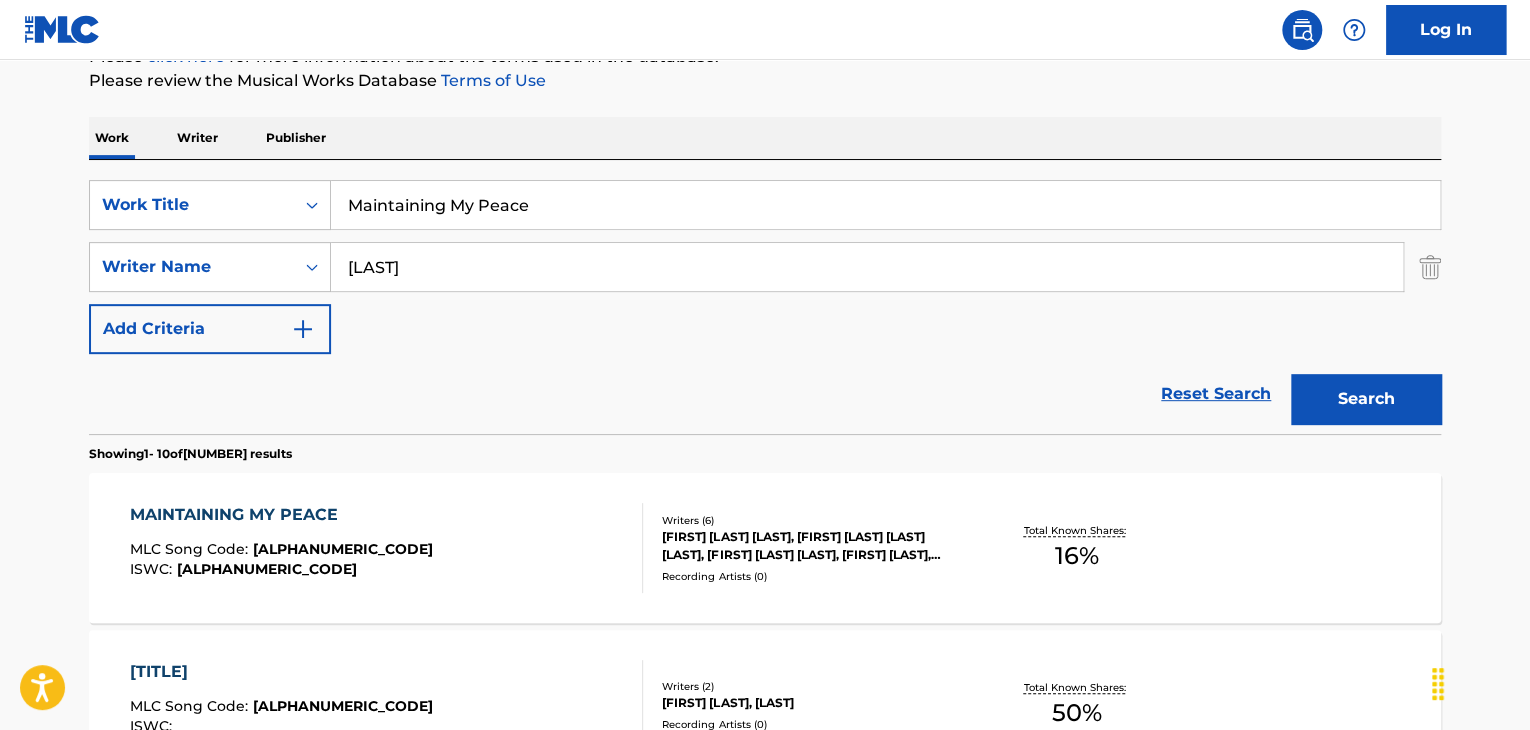 scroll, scrollTop: 266, scrollLeft: 0, axis: vertical 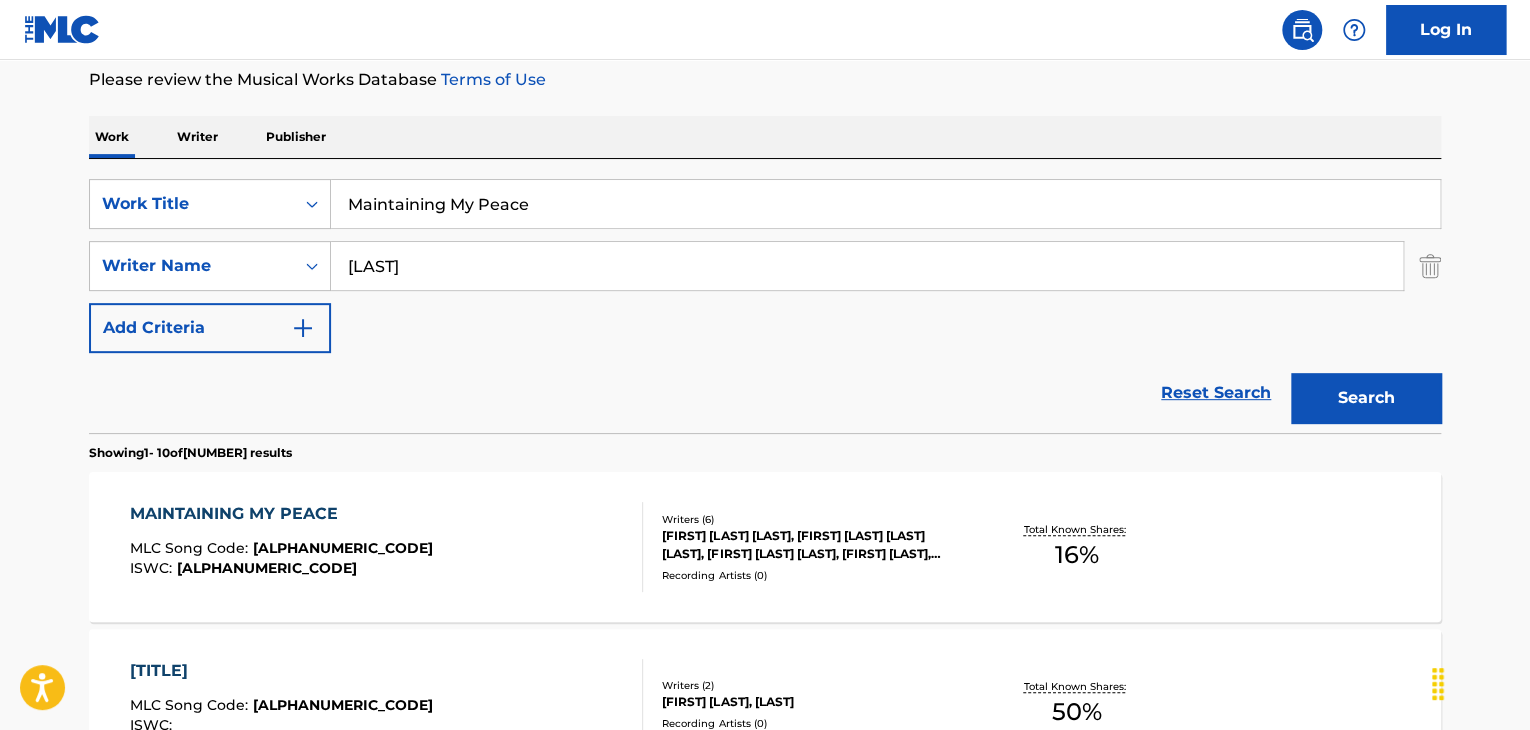 click on "[PRODUCT_NAME] MLC Song Code : [ALPHANUMERIC_CODE] ISWC : [ALPHANUMERIC_CODE] Writers ( 6 ) [FIRST] [LAST] [LAST], [FIRST] [LAST] [LAST] [LAST], [FIRST] [LAST] [LAST], [FIRST] [LAST], [FIRST] [LAST], [FIRST] [LAST] Recording Artists ( 0 ) Total Known Shares: 16 %" at bounding box center (765, 547) 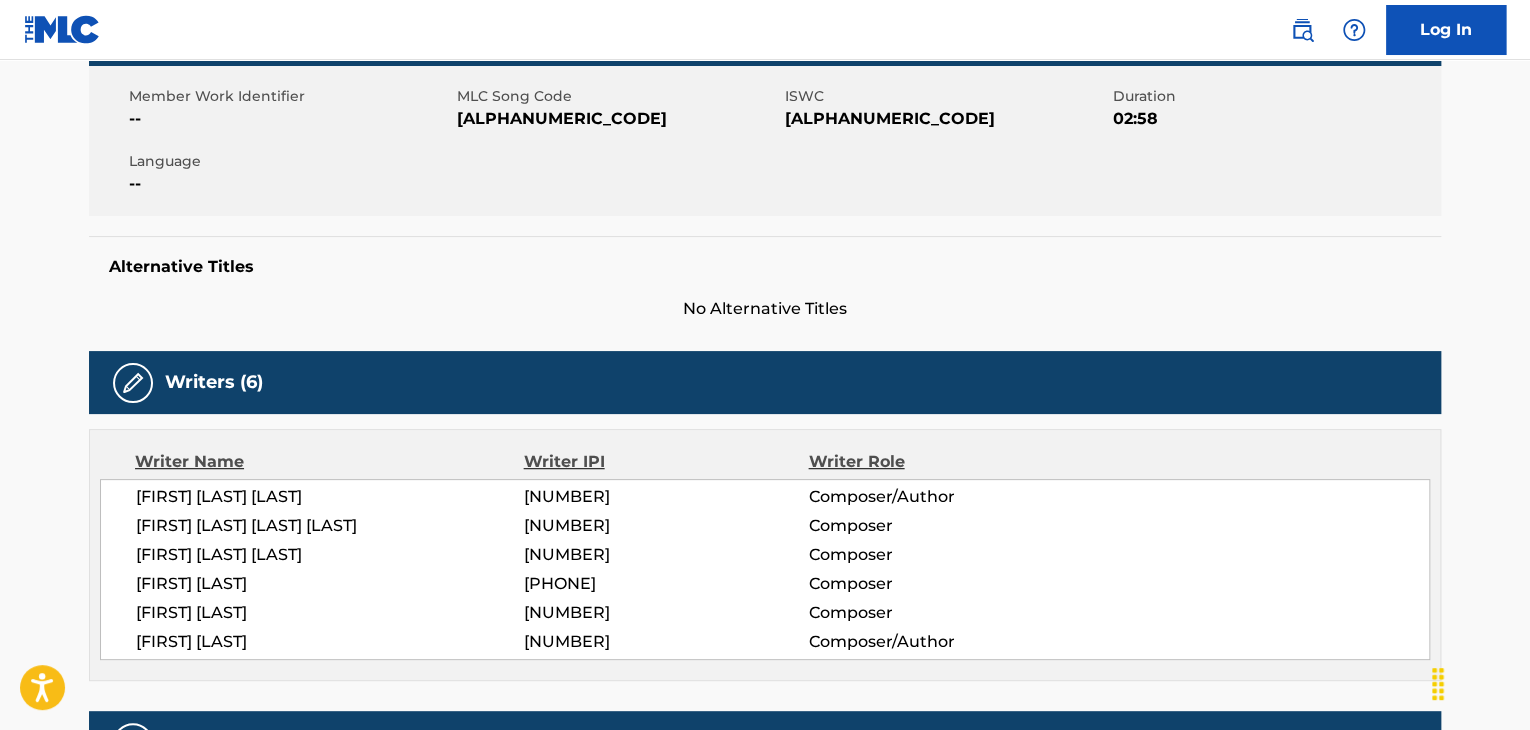 scroll, scrollTop: 267, scrollLeft: 0, axis: vertical 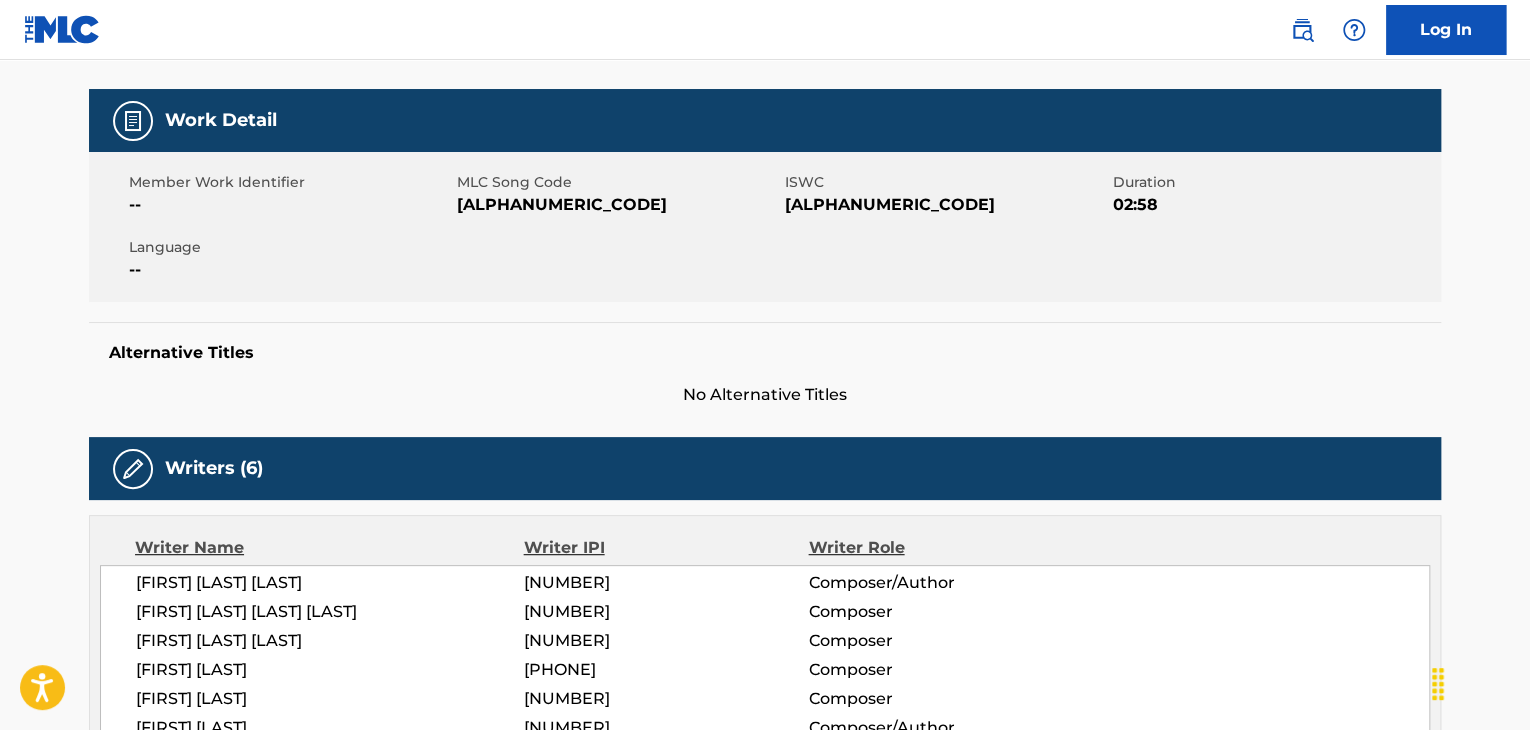 click on "[ALPHANUMERIC_CODE]" at bounding box center [618, 205] 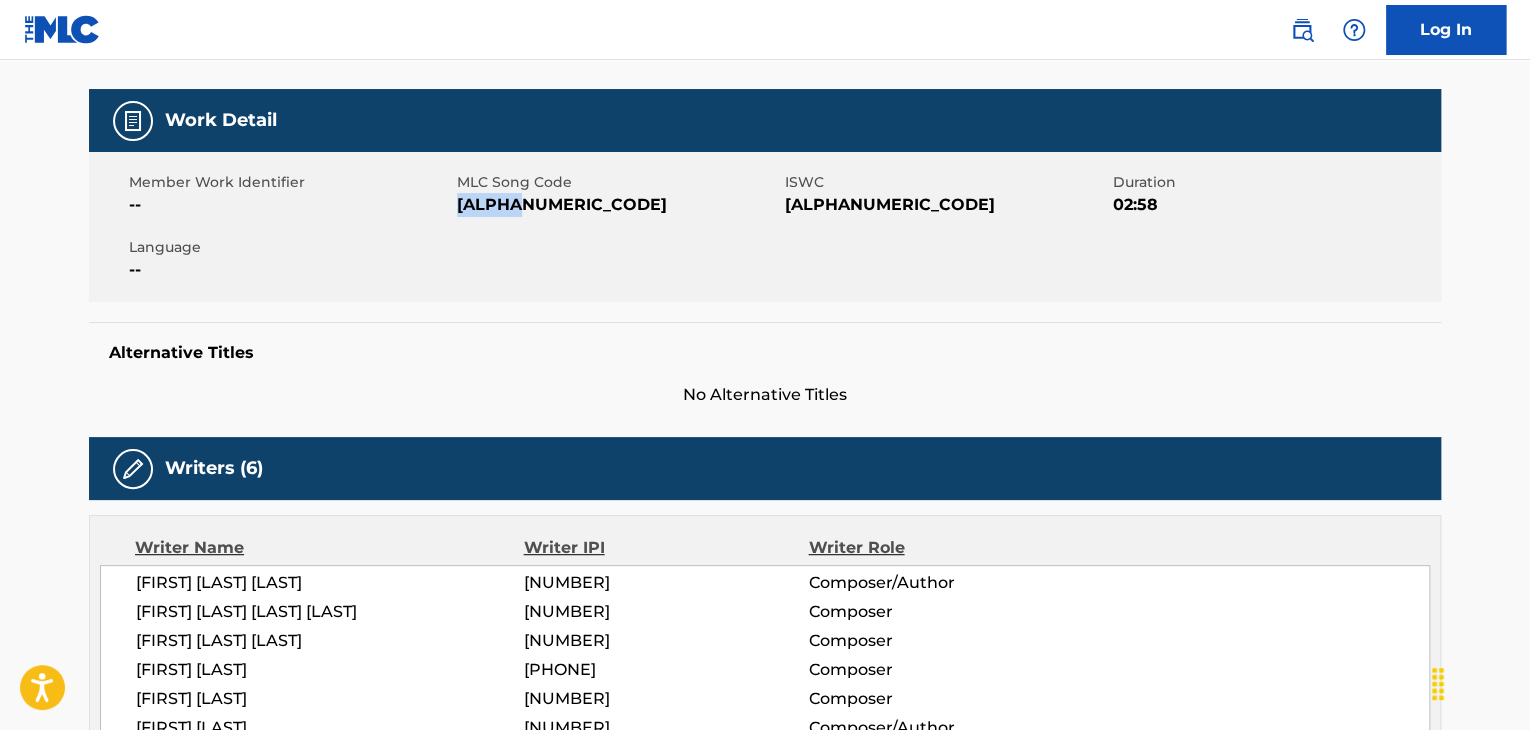 click on "[ALPHANUMERIC_CODE]" at bounding box center [618, 205] 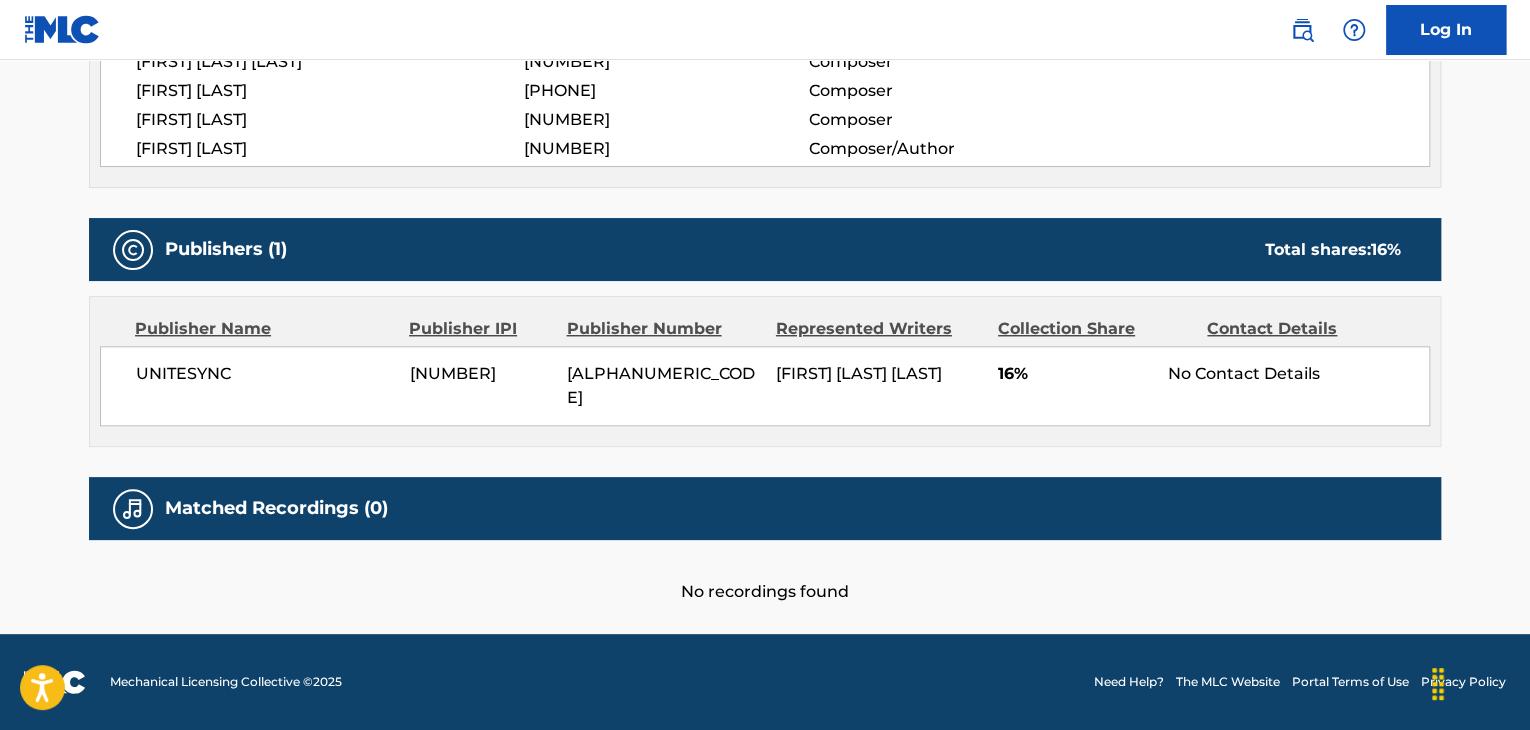 scroll, scrollTop: 868, scrollLeft: 0, axis: vertical 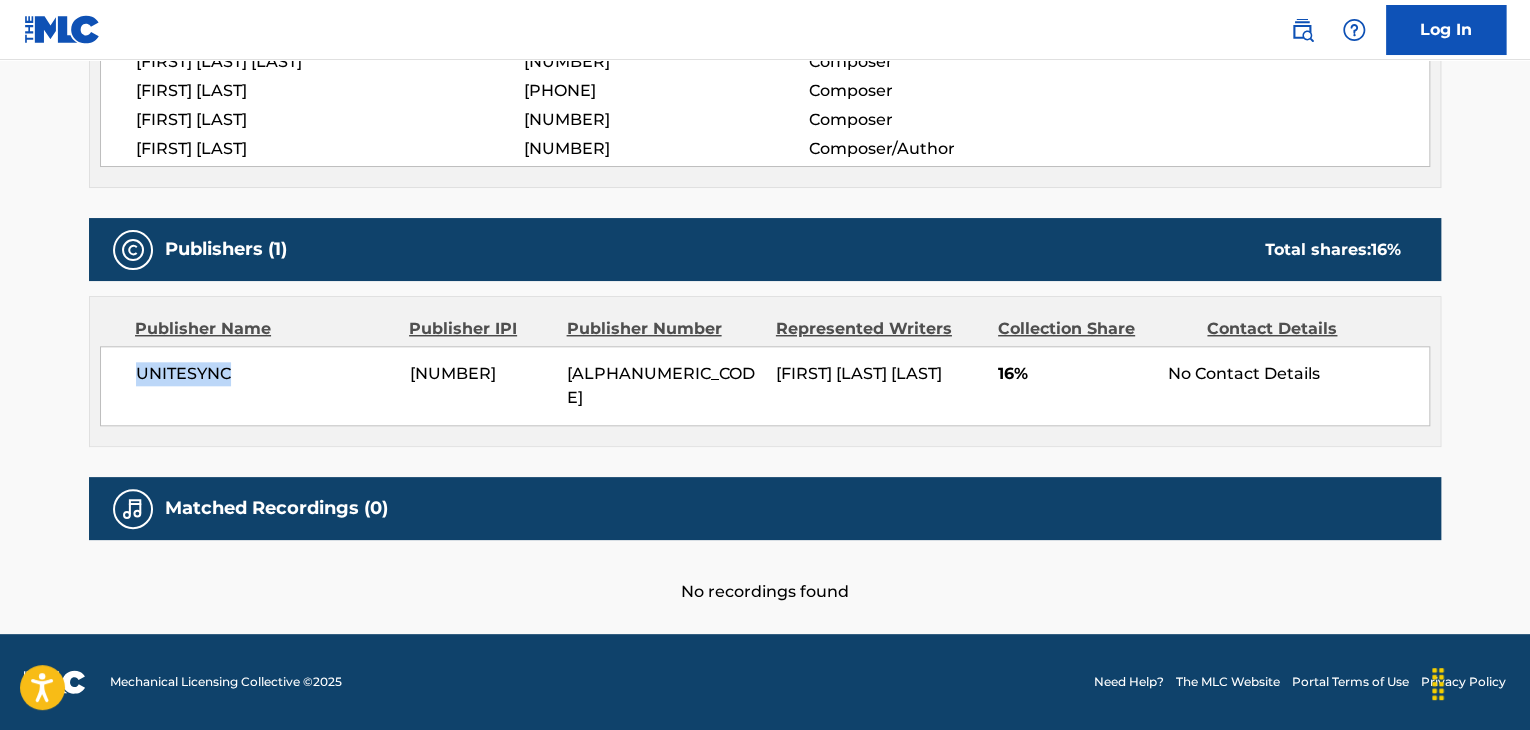 click on "UNITESYNC" at bounding box center [265, 374] 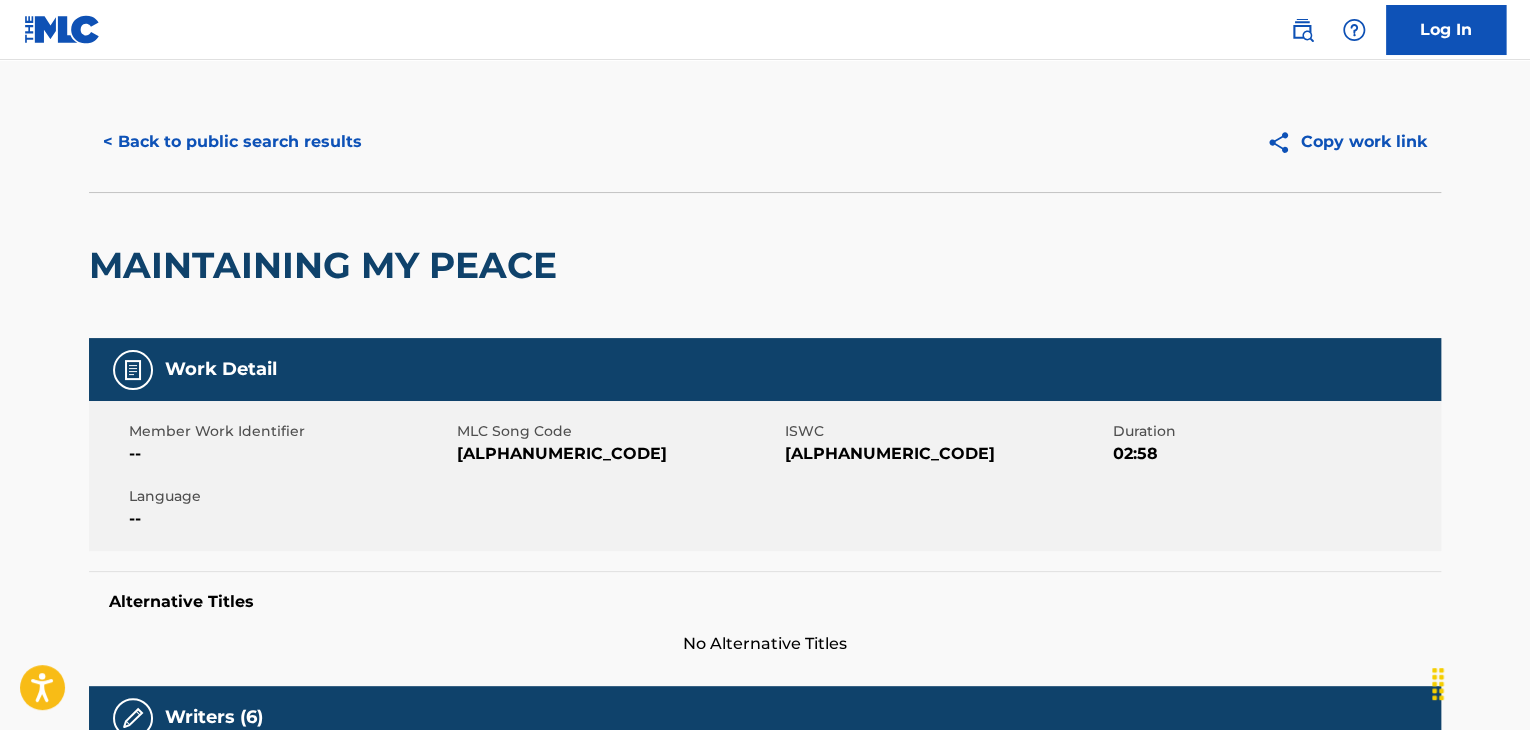 scroll, scrollTop: 0, scrollLeft: 0, axis: both 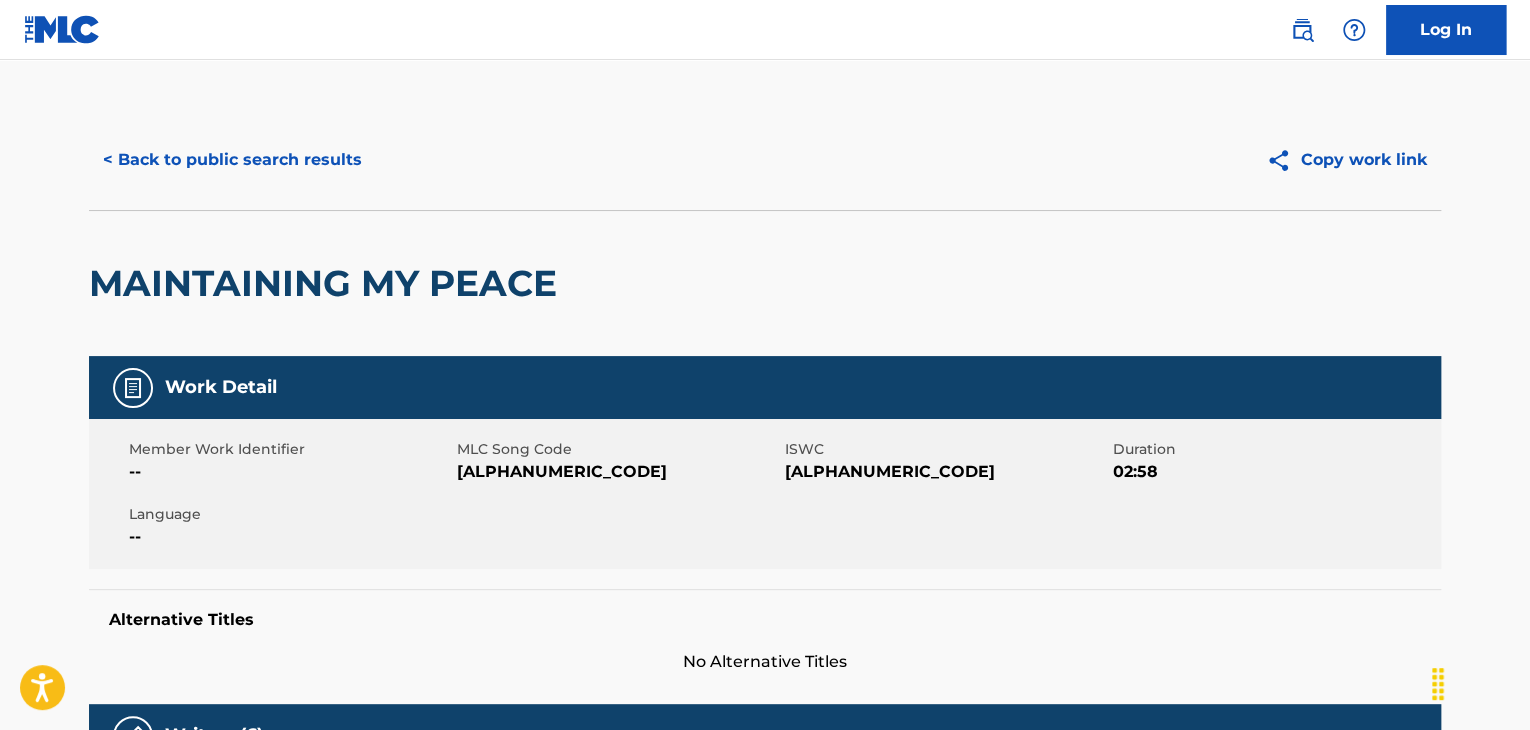 click on "< Back to public search results" at bounding box center [232, 160] 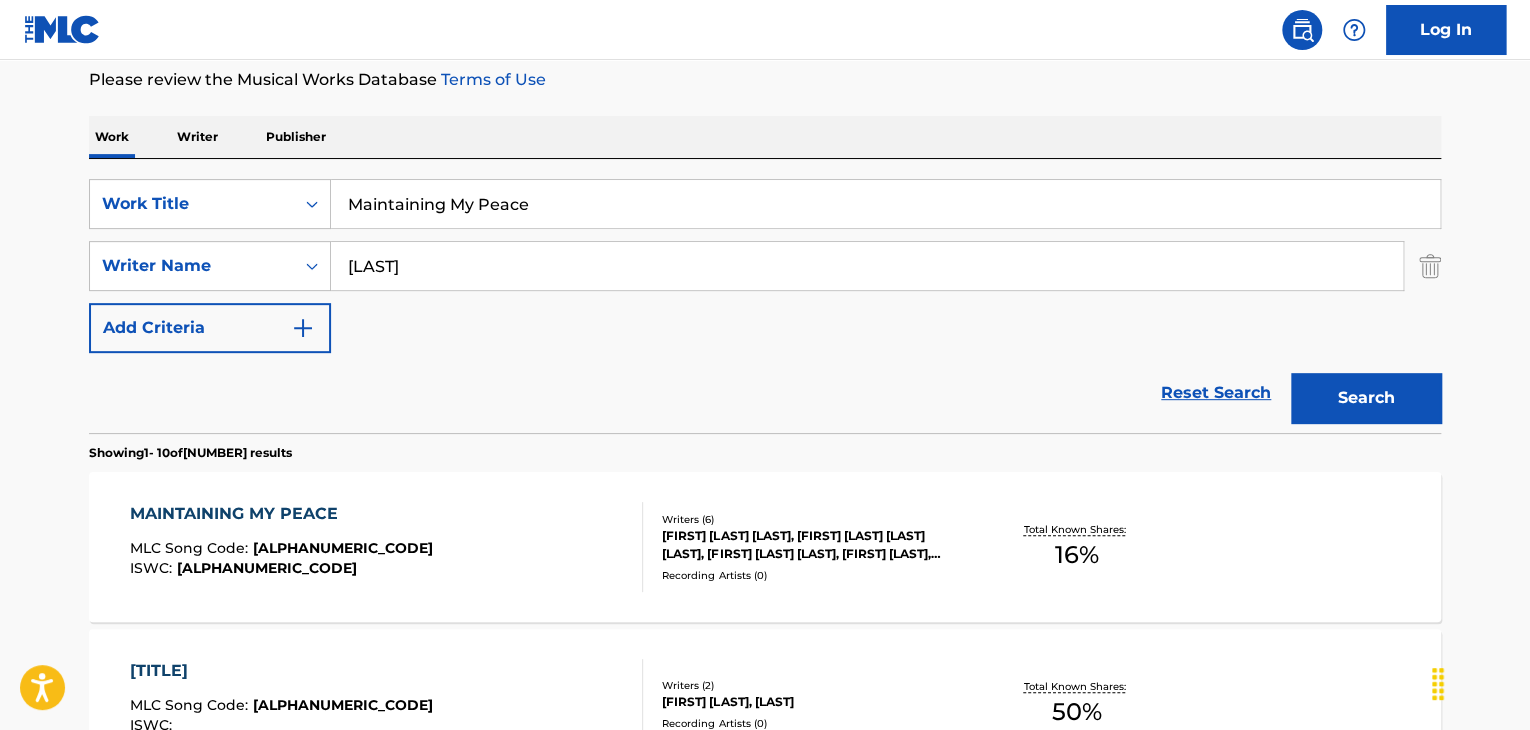 click on "Maintaining My Peace" at bounding box center [885, 204] 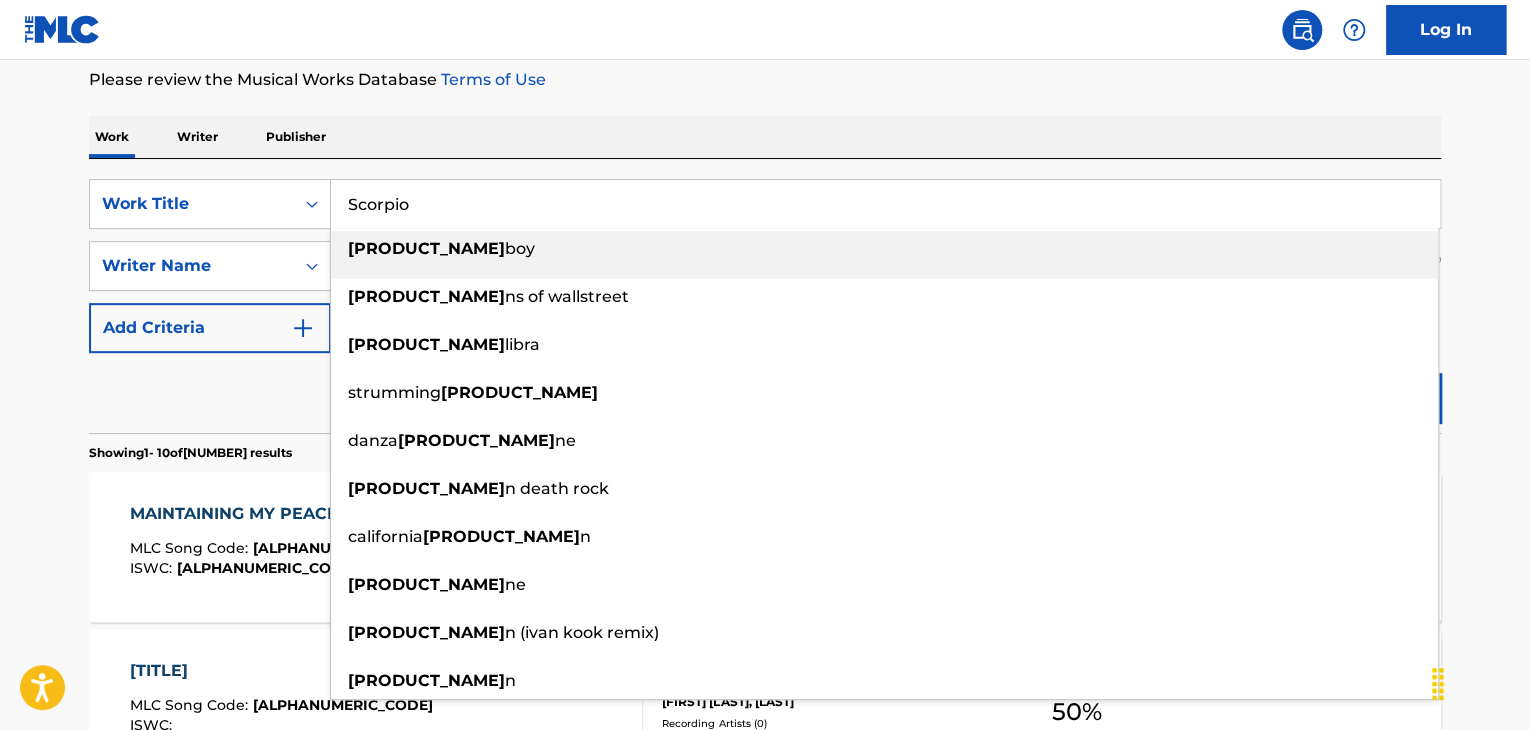 type on "Scorpio" 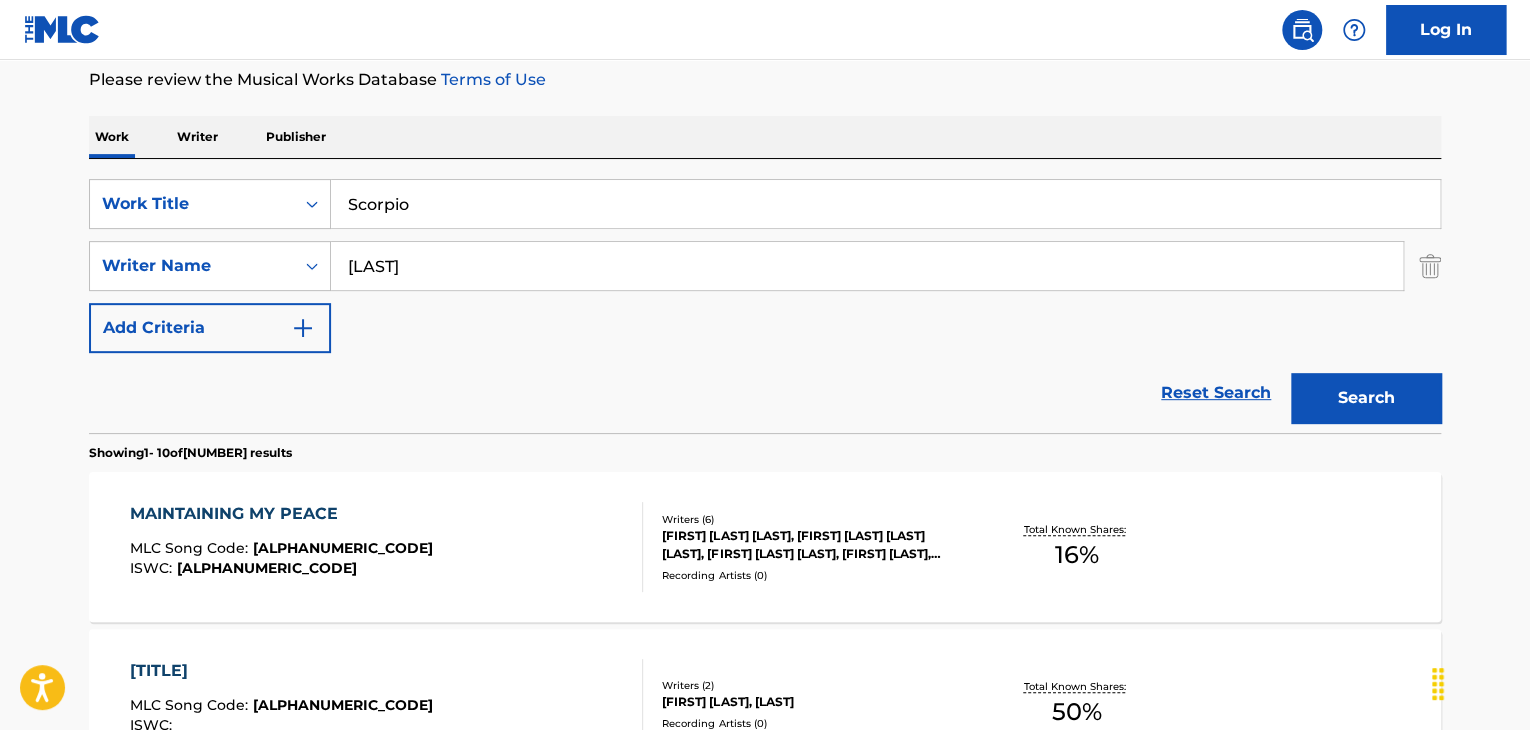 click on "[LAST]" at bounding box center [867, 266] 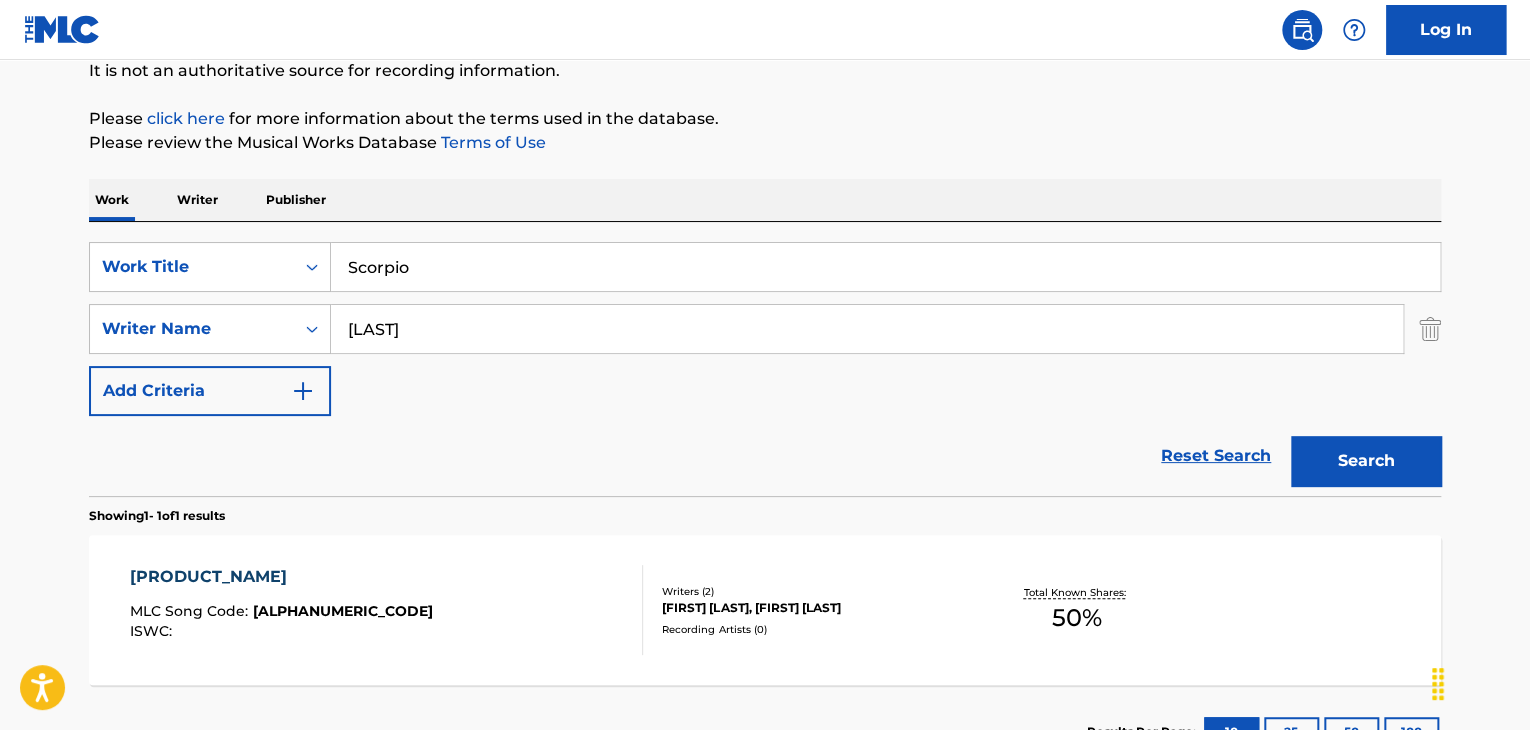 scroll, scrollTop: 266, scrollLeft: 0, axis: vertical 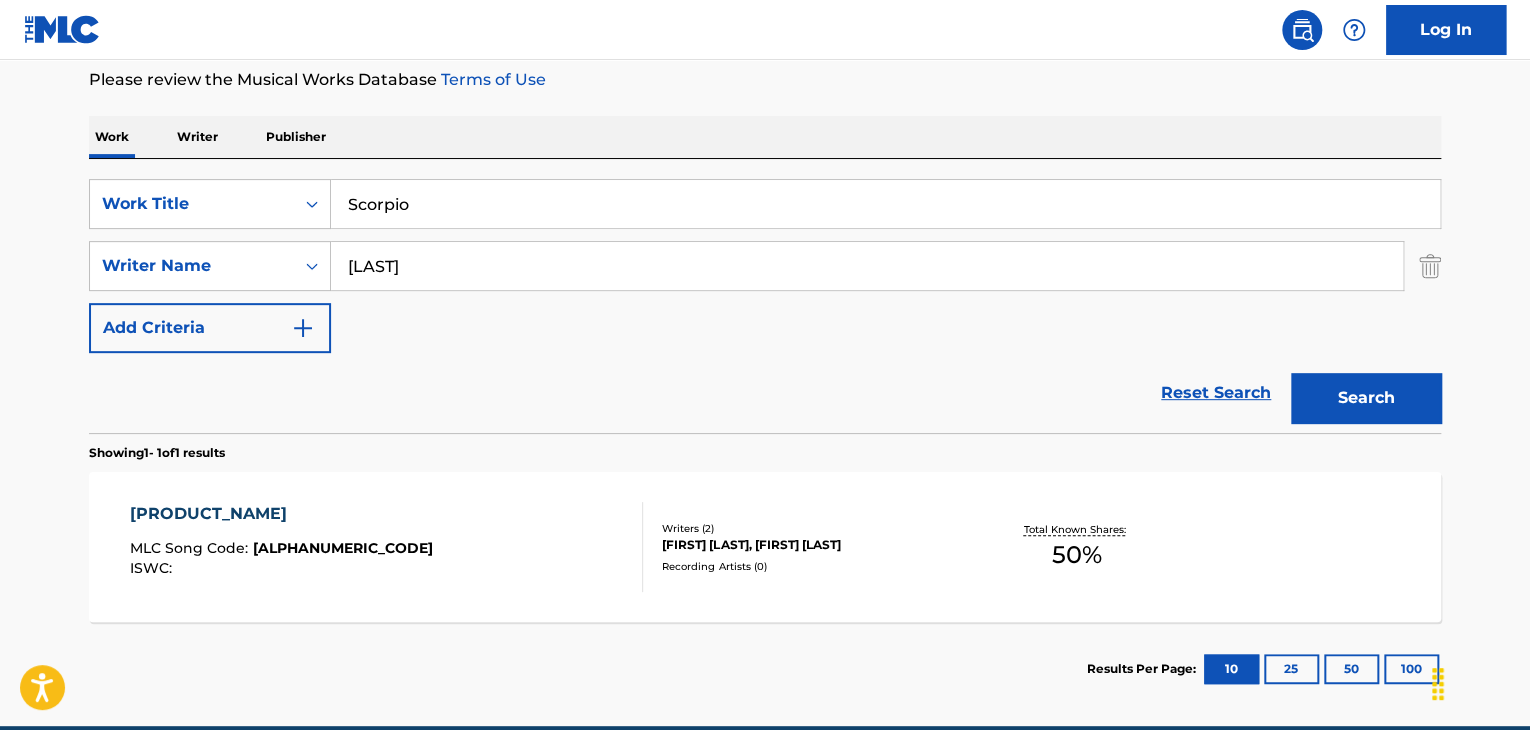 click on "[PRODUCT_NAME]" at bounding box center [281, 514] 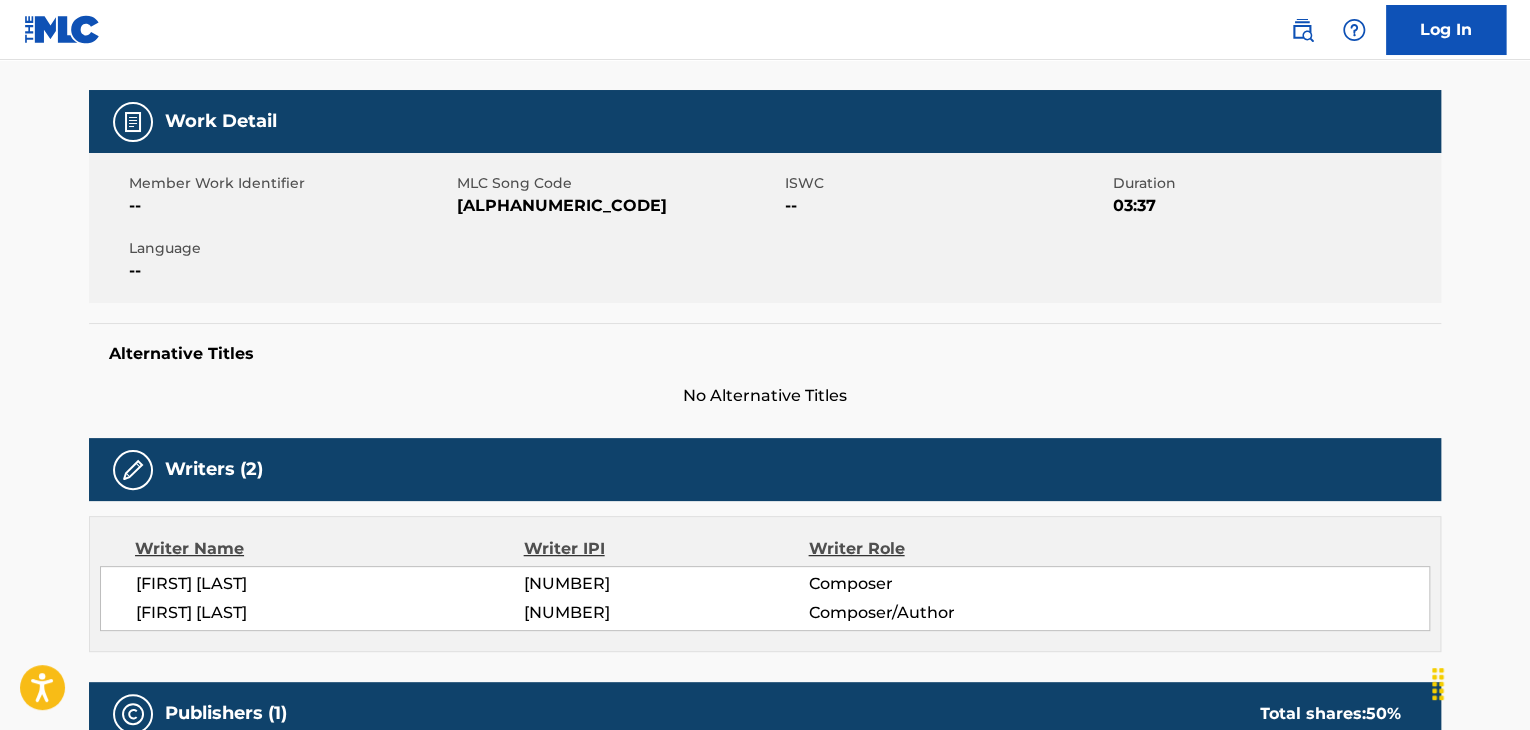 scroll, scrollTop: 0, scrollLeft: 0, axis: both 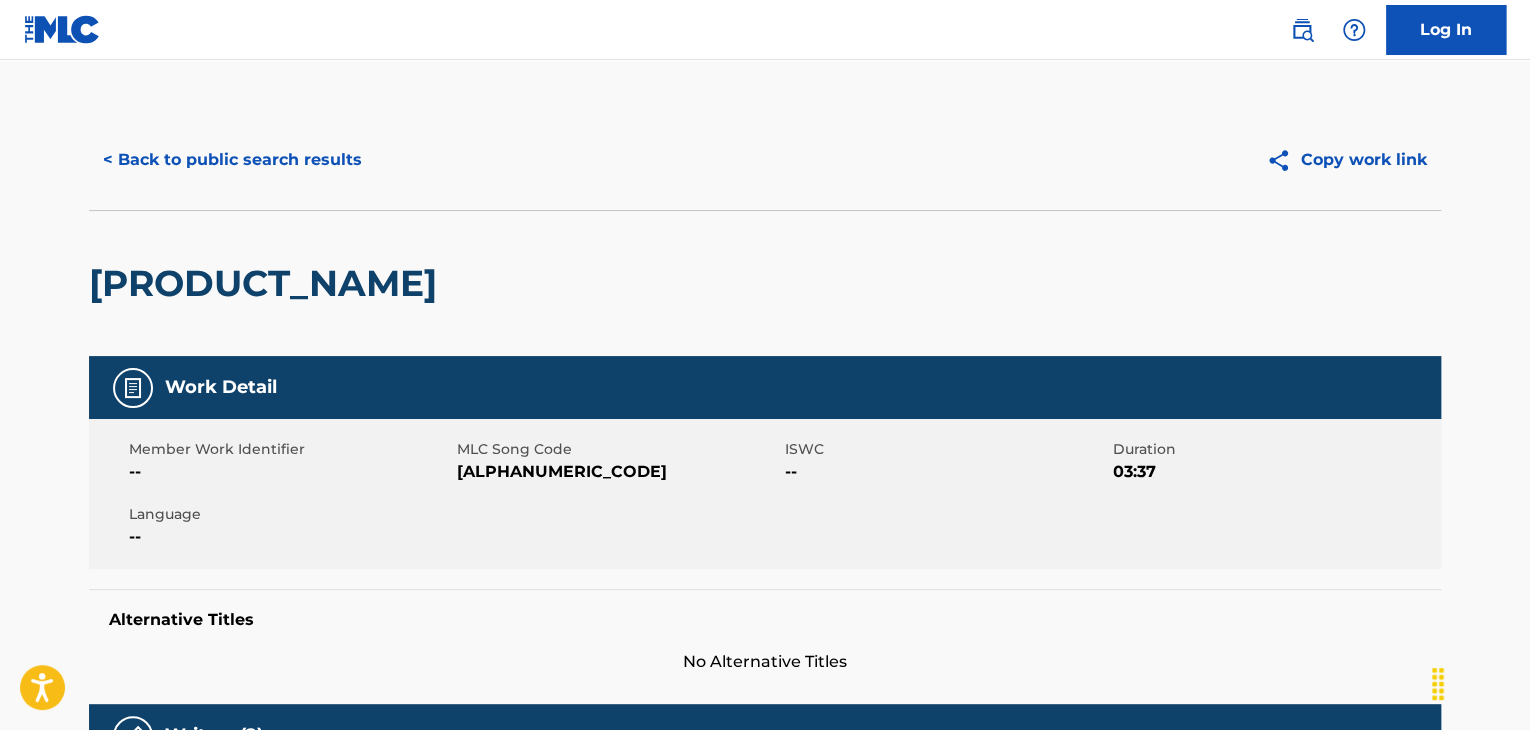 click on "[ALPHANUMERIC_CODE]" at bounding box center (618, 472) 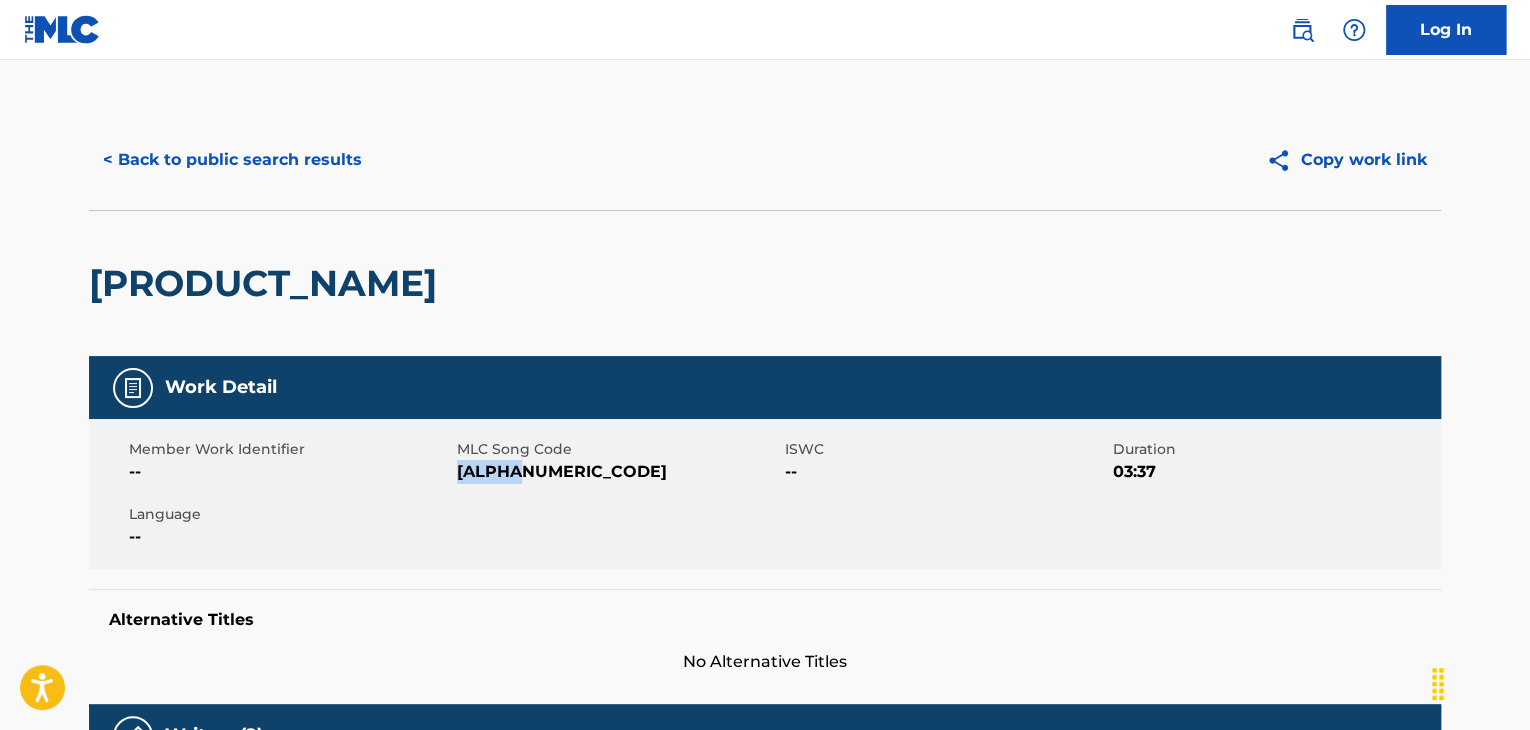 click on "[ALPHANUMERIC_CODE]" at bounding box center [618, 472] 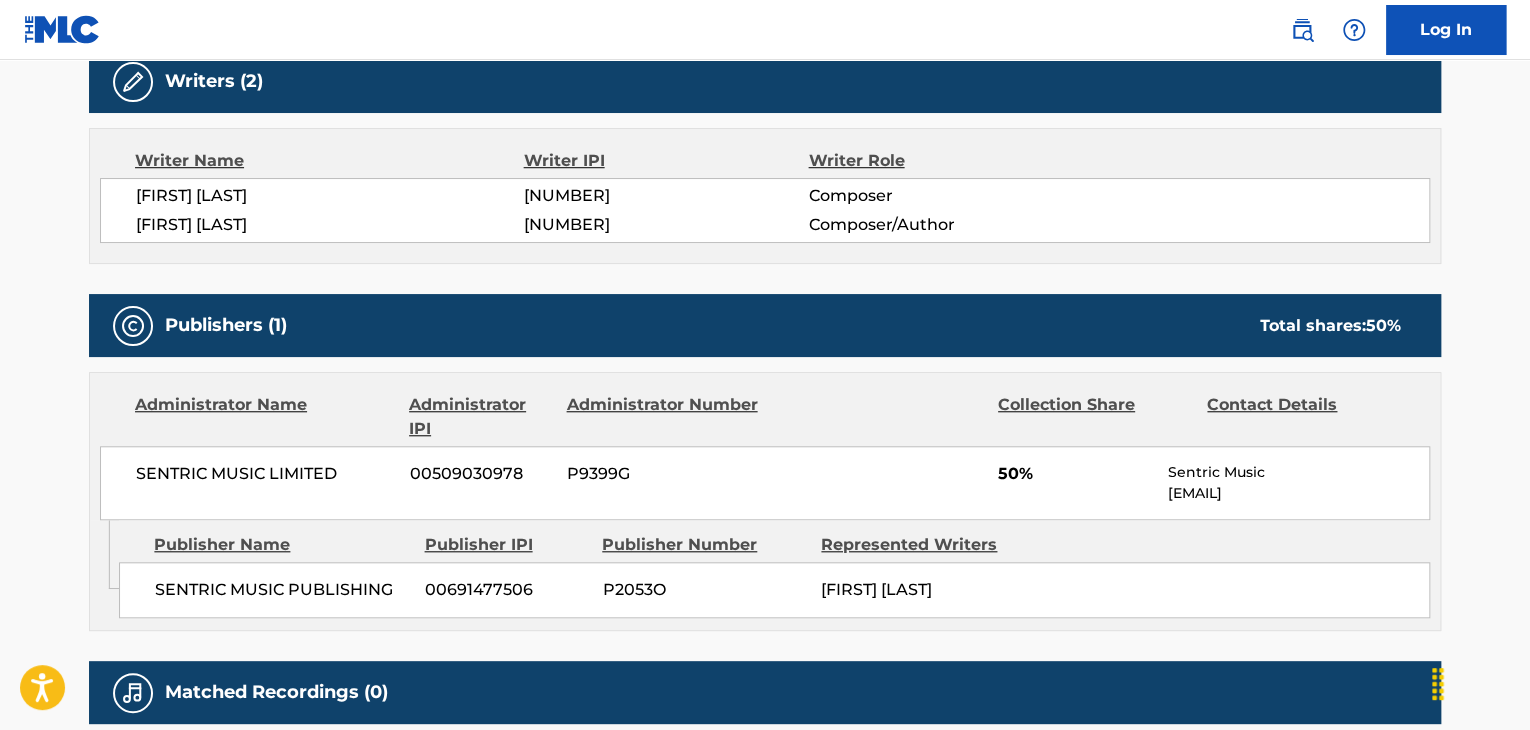scroll, scrollTop: 666, scrollLeft: 0, axis: vertical 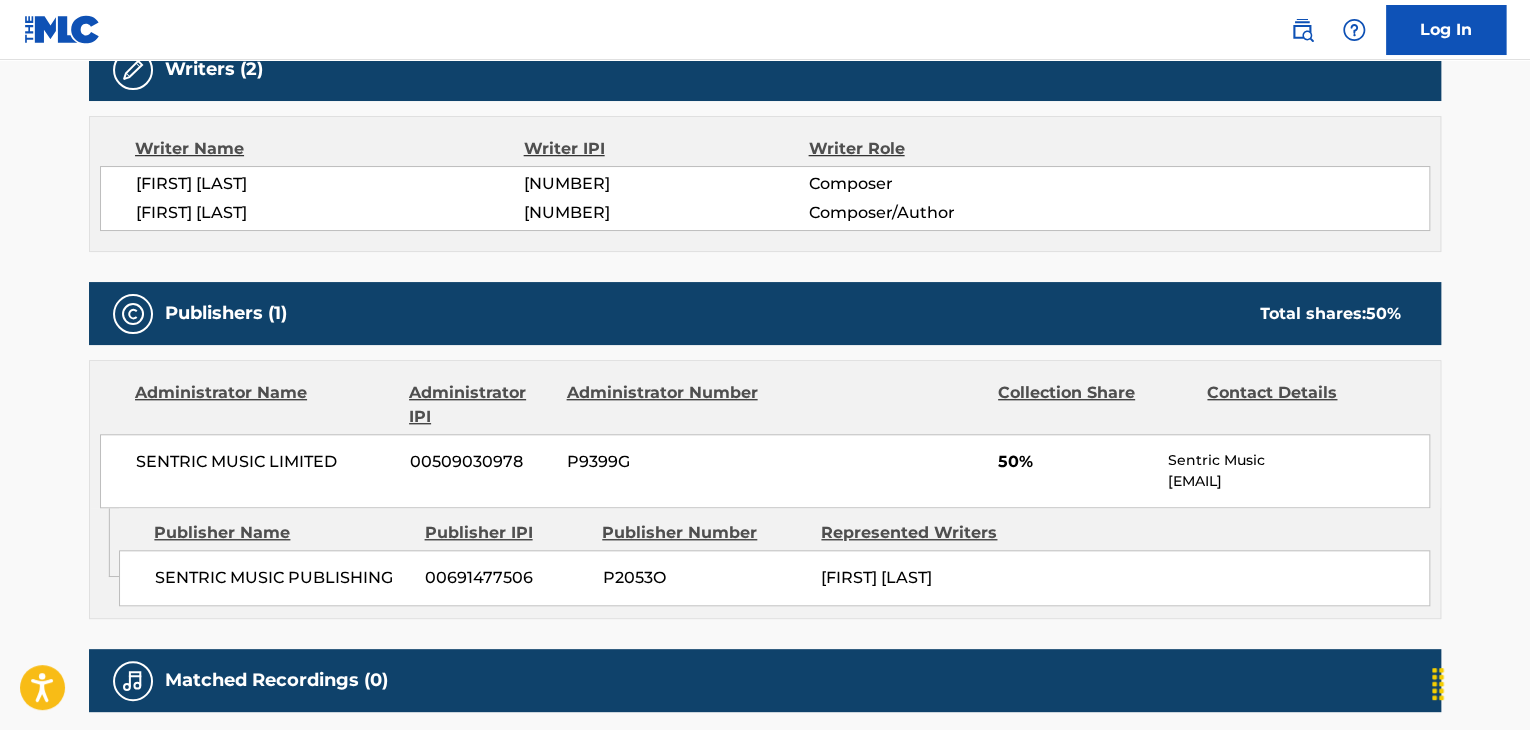 click on "[FIRST] [LAST]" at bounding box center (330, 184) 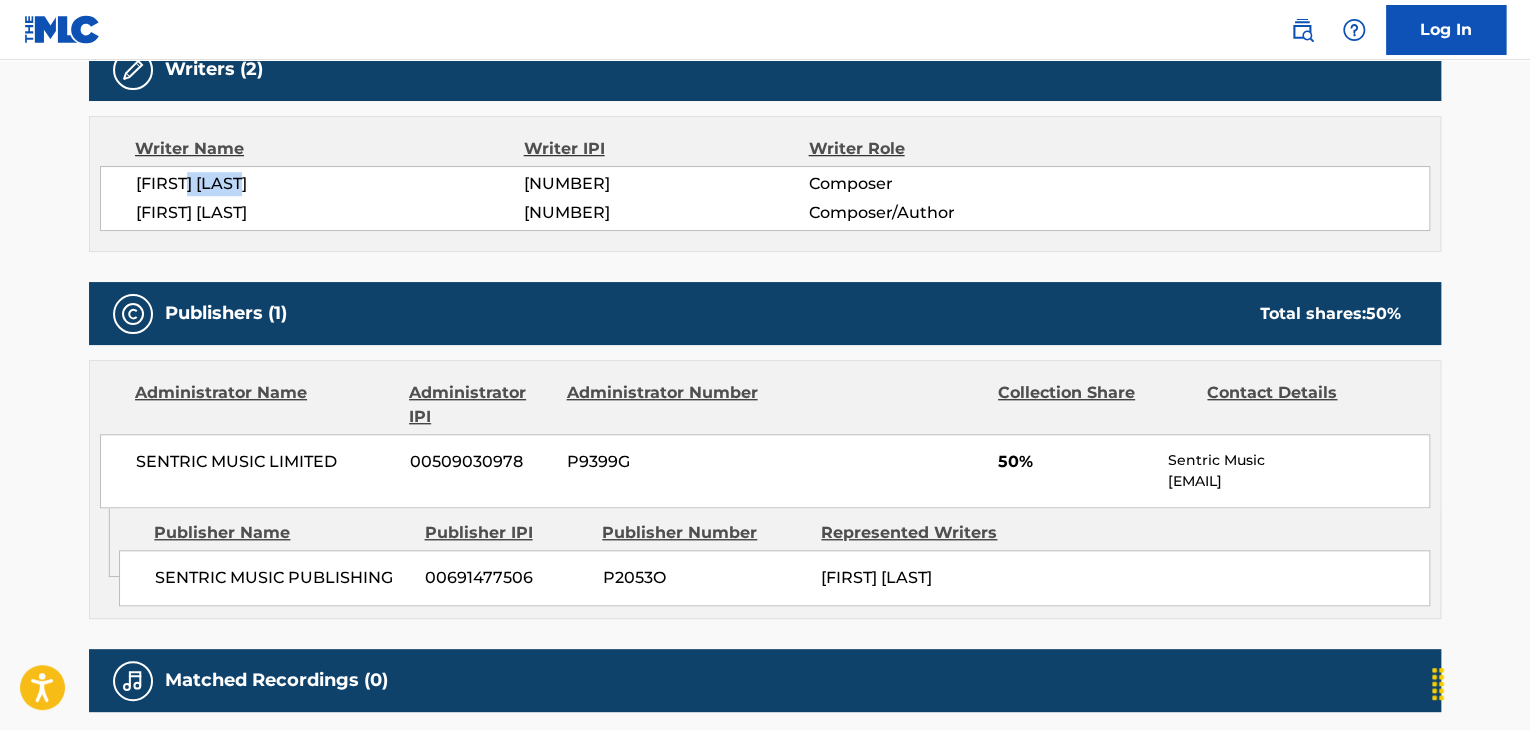click on "[FIRST] [LAST]" at bounding box center [330, 184] 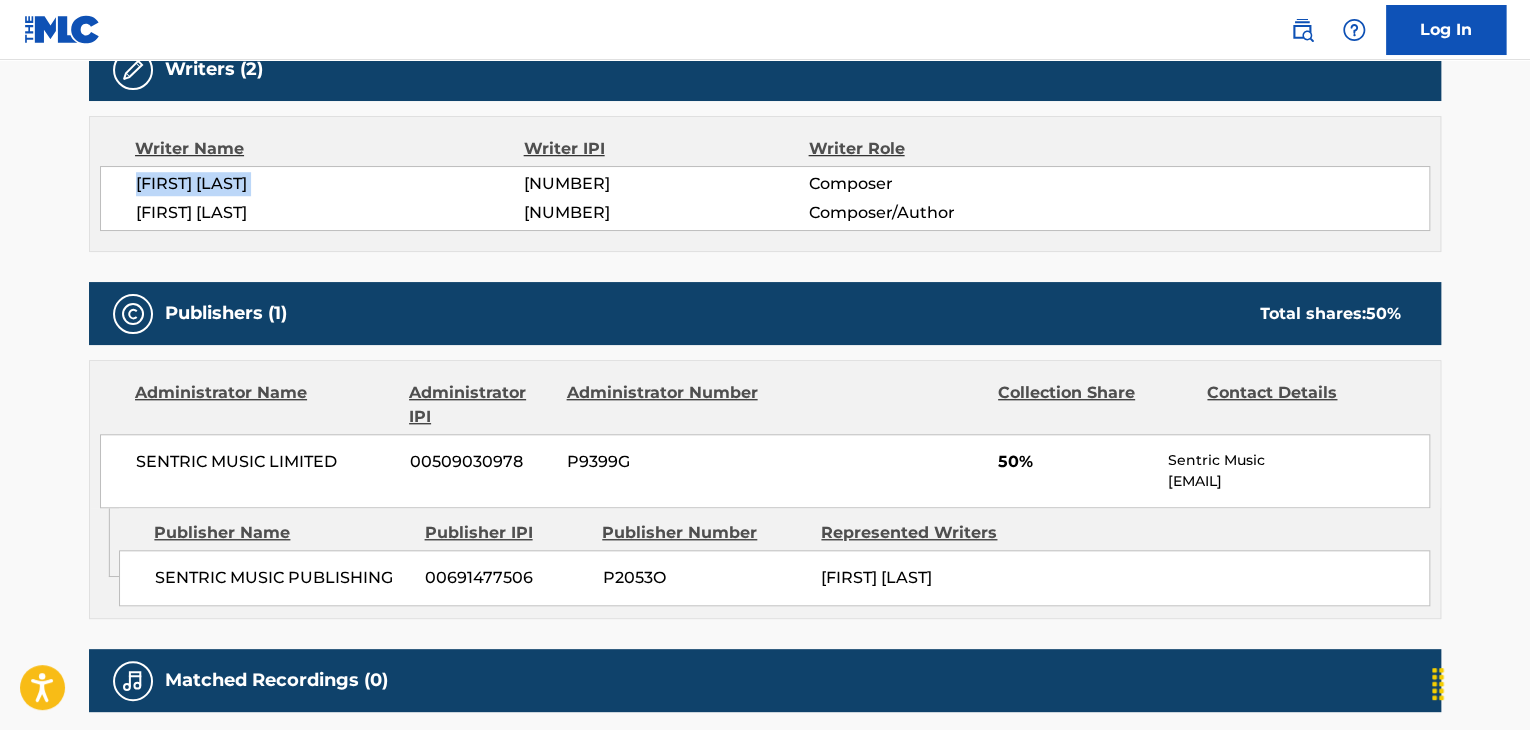 click on "[FIRST] [LAST]" at bounding box center (330, 184) 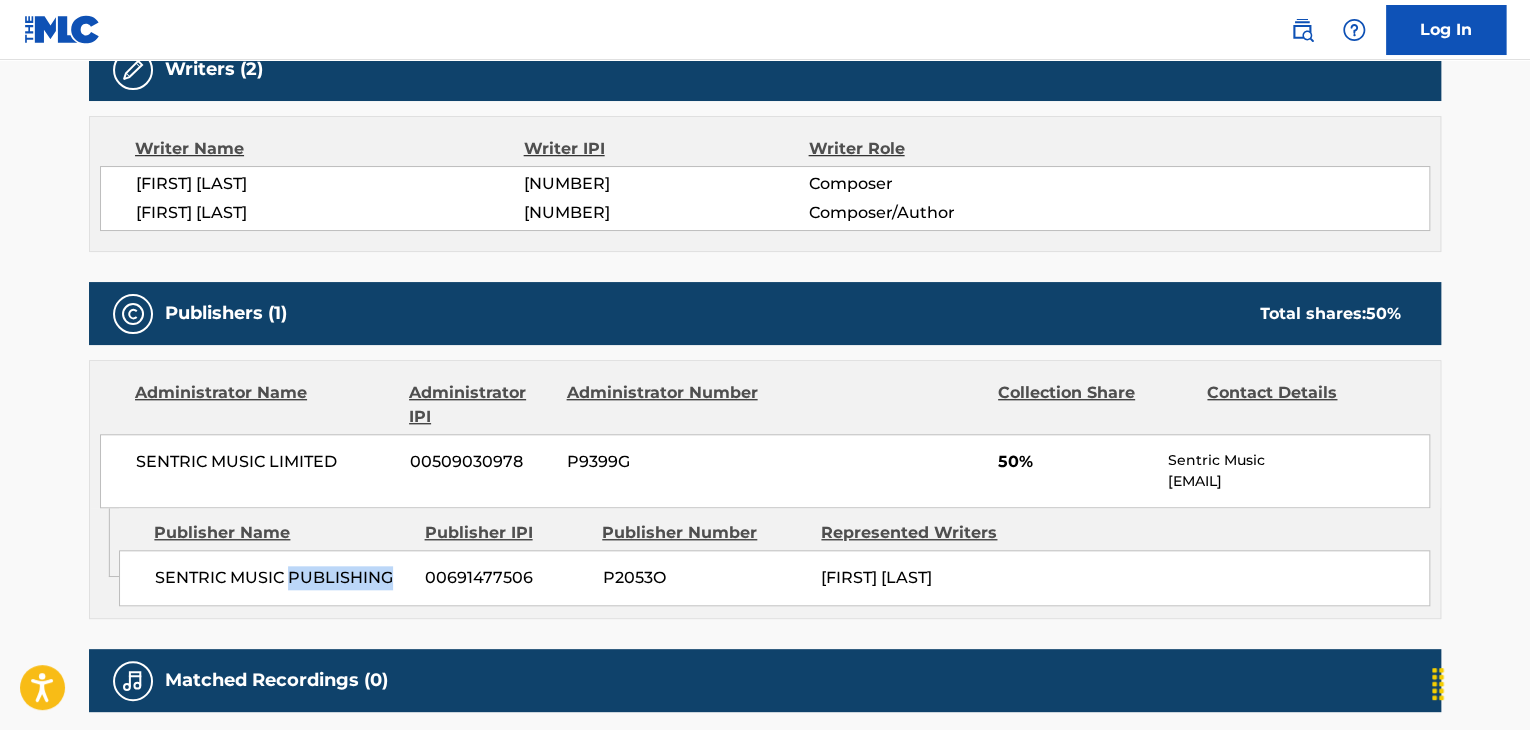 click on "SENTRIC MUSIC PUBLISHING" at bounding box center (282, 578) 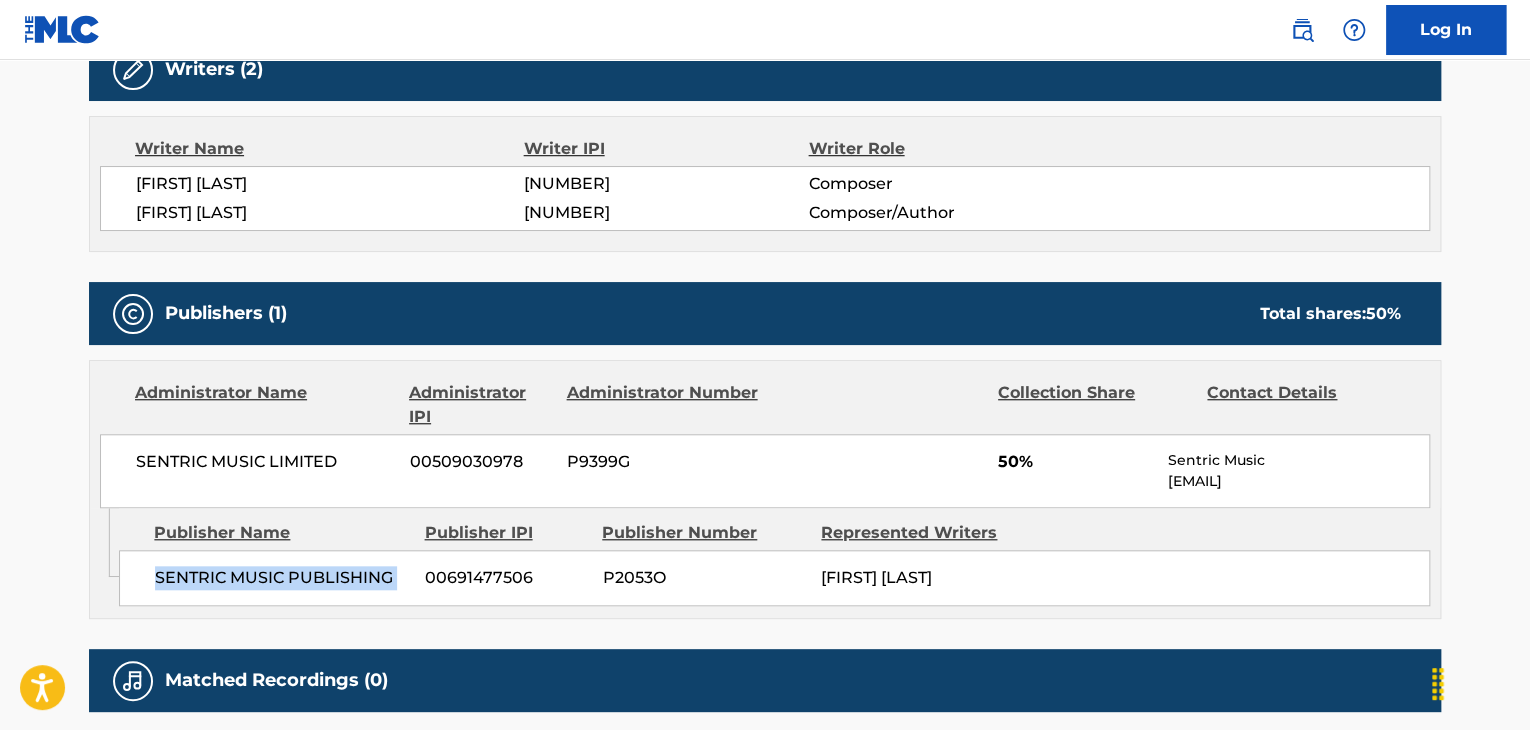 click on "SENTRIC MUSIC PUBLISHING" at bounding box center [282, 578] 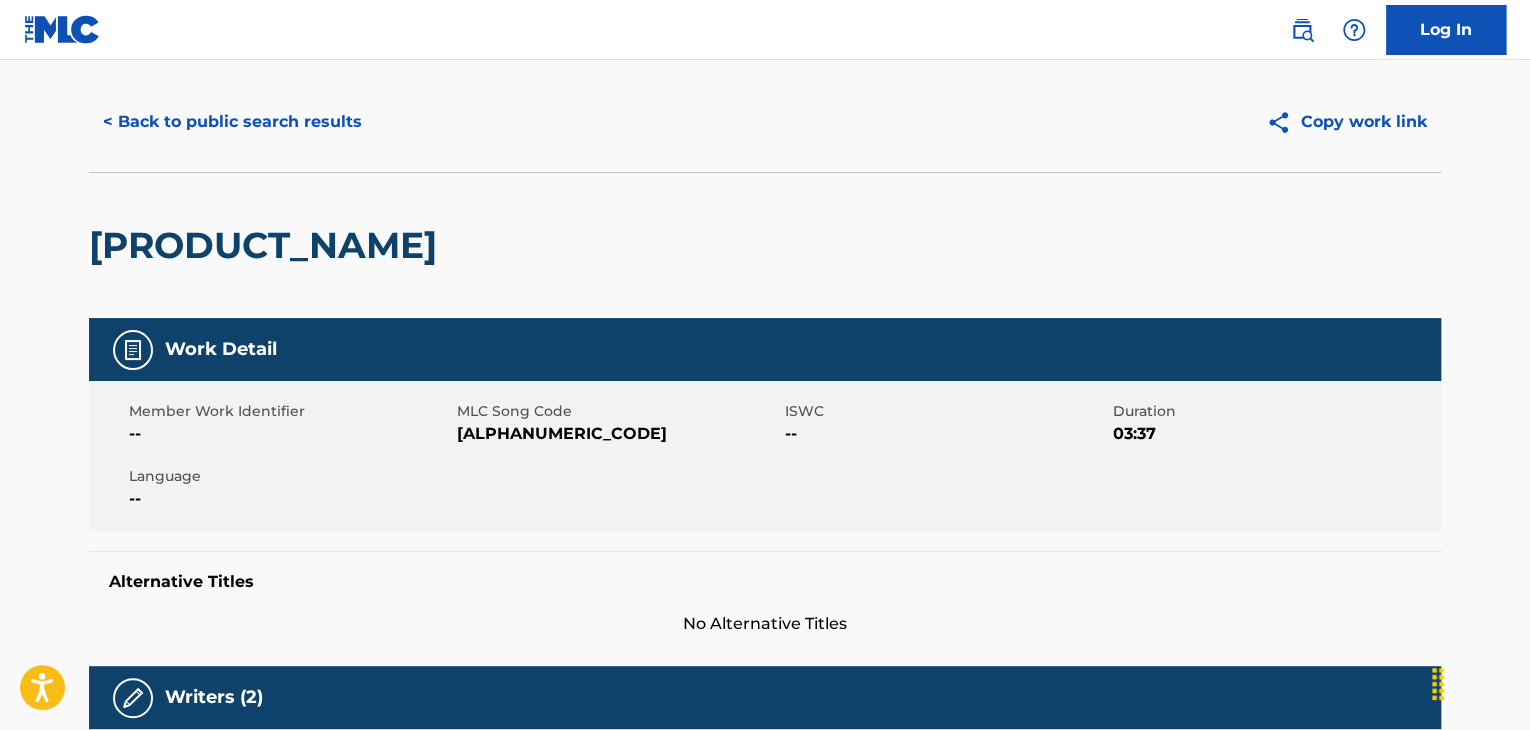 scroll, scrollTop: 0, scrollLeft: 0, axis: both 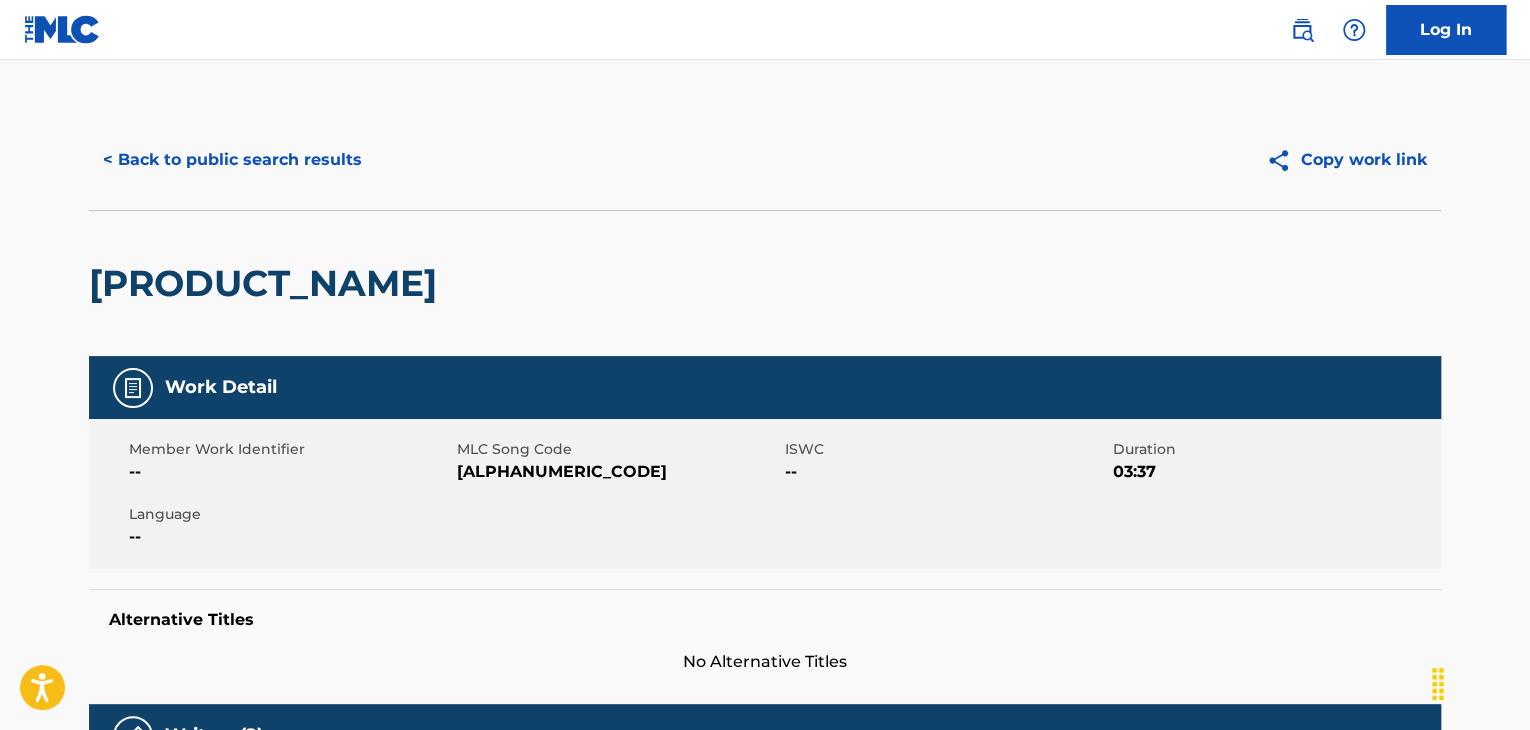 click on "< Back to public search results" at bounding box center [232, 160] 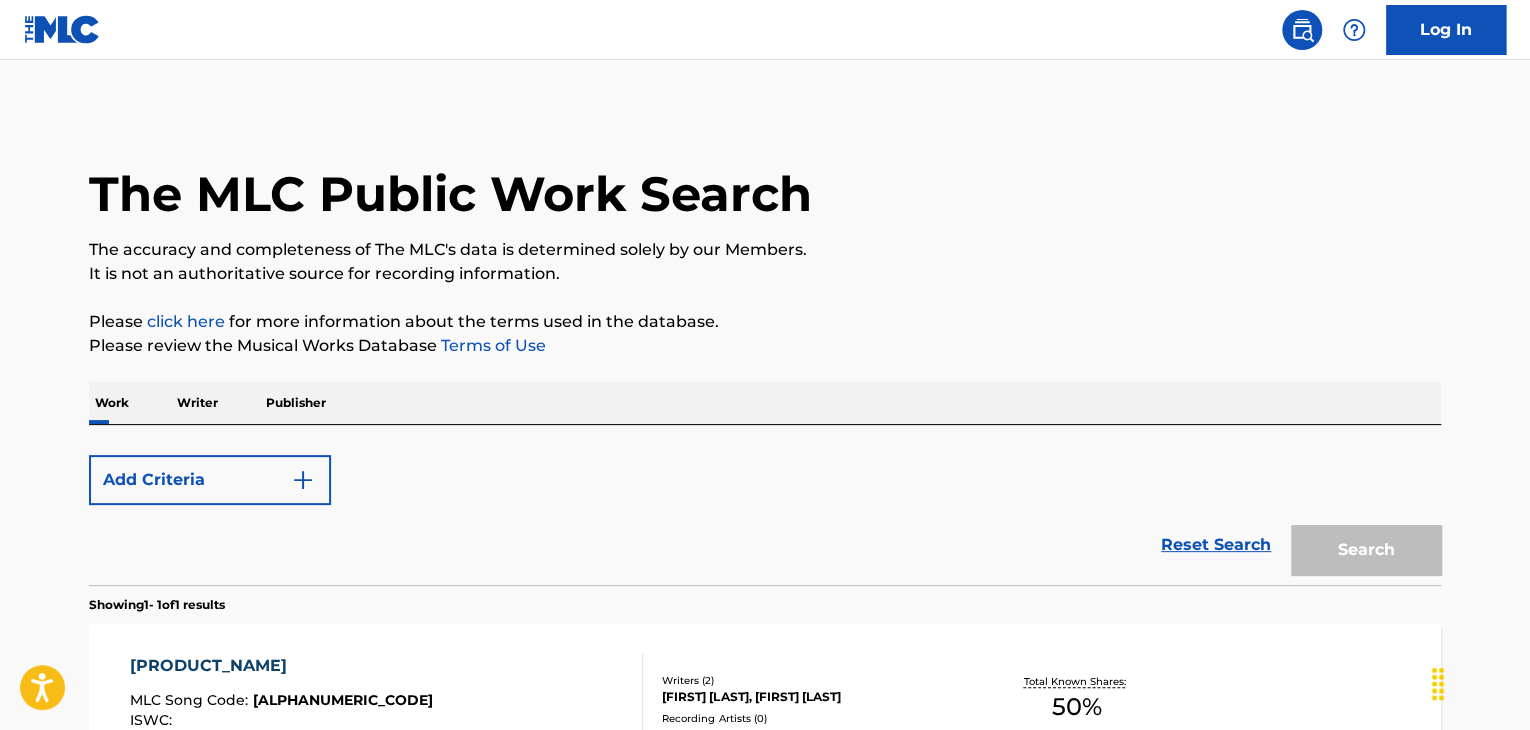scroll, scrollTop: 244, scrollLeft: 0, axis: vertical 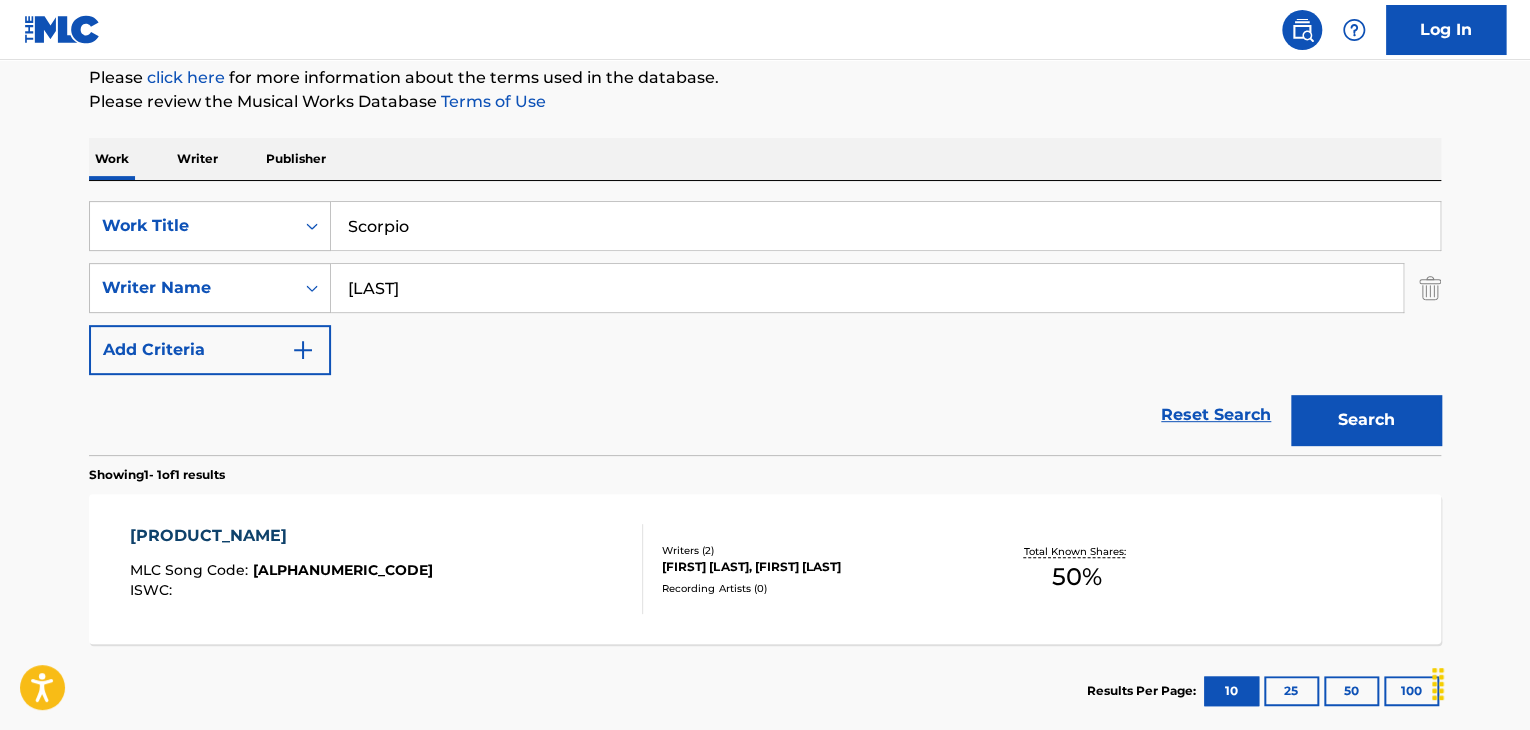 click on "[LAST]" at bounding box center (867, 288) 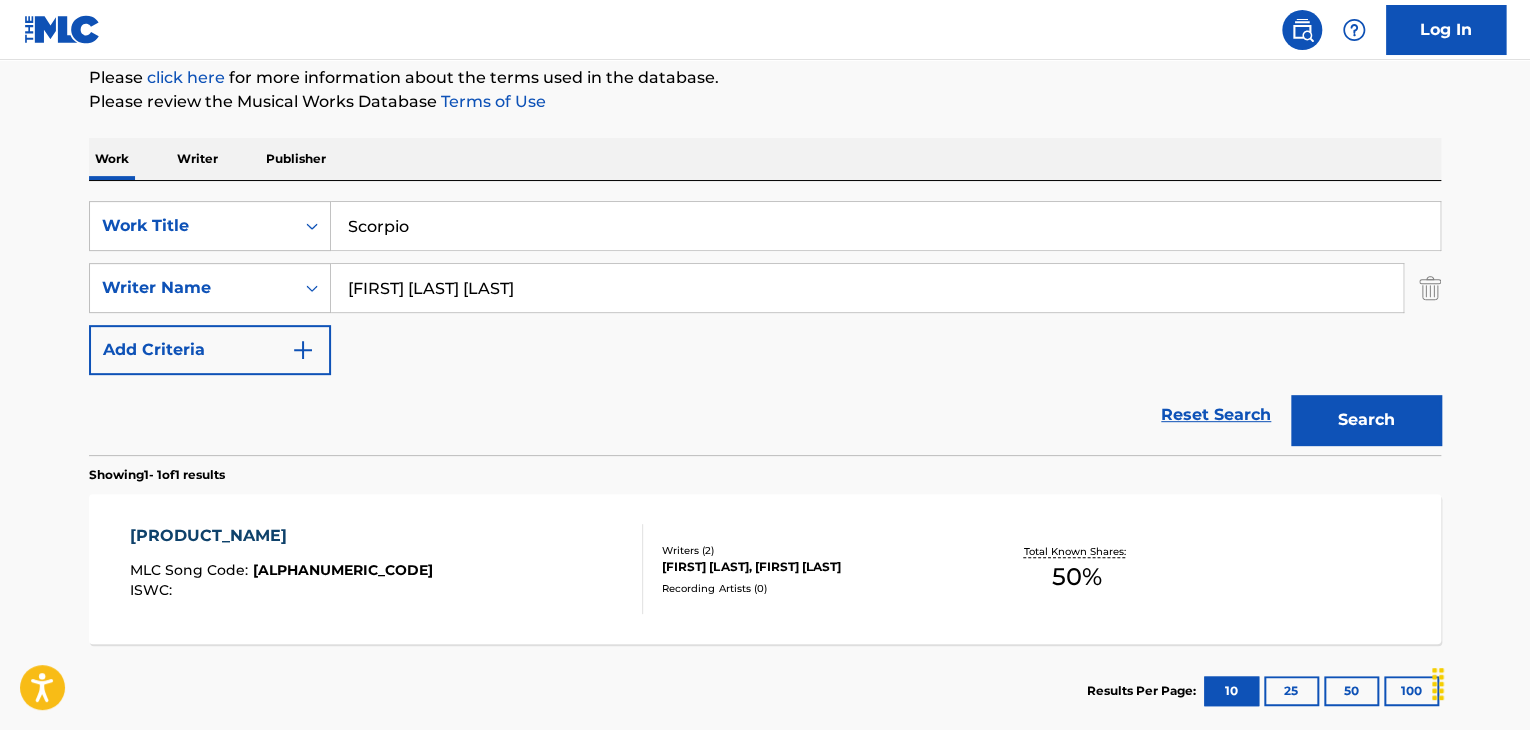 type on "[FIRST] [LAST] [LAST]" 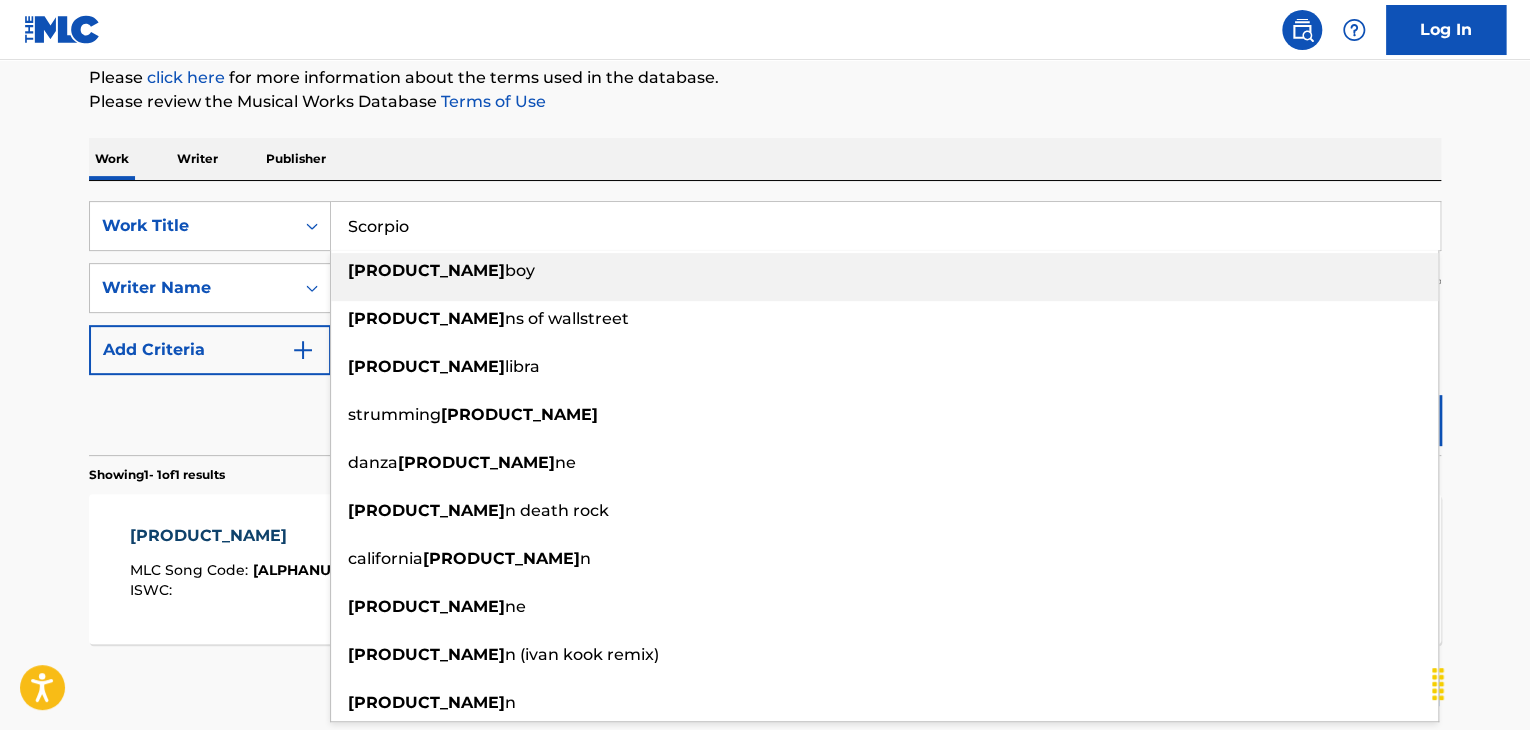 paste on "[PRODUCT_NAME]" 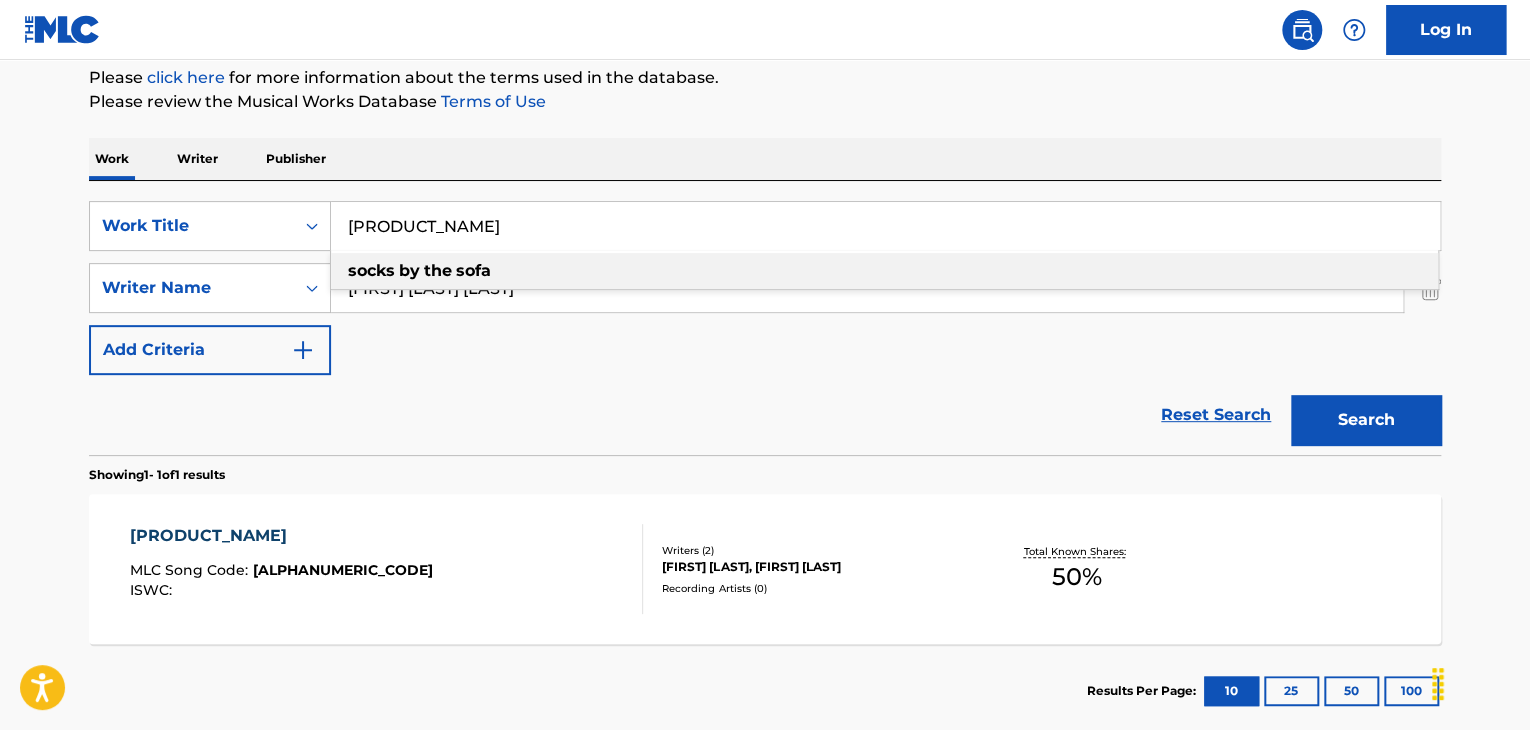 type on "[PRODUCT_NAME]" 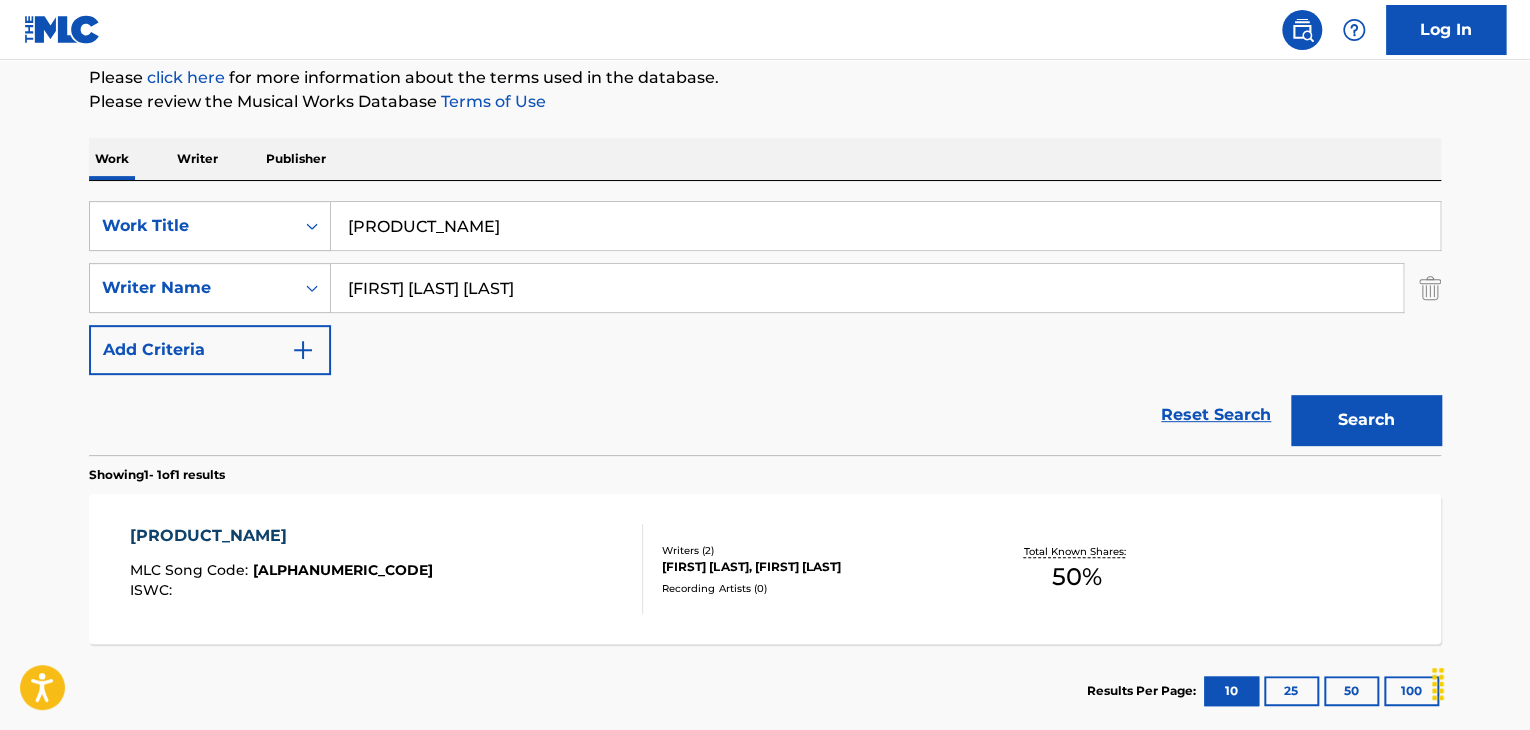 drag, startPoint x: 463, startPoint y: 290, endPoint x: 330, endPoint y: 322, distance: 136.79547 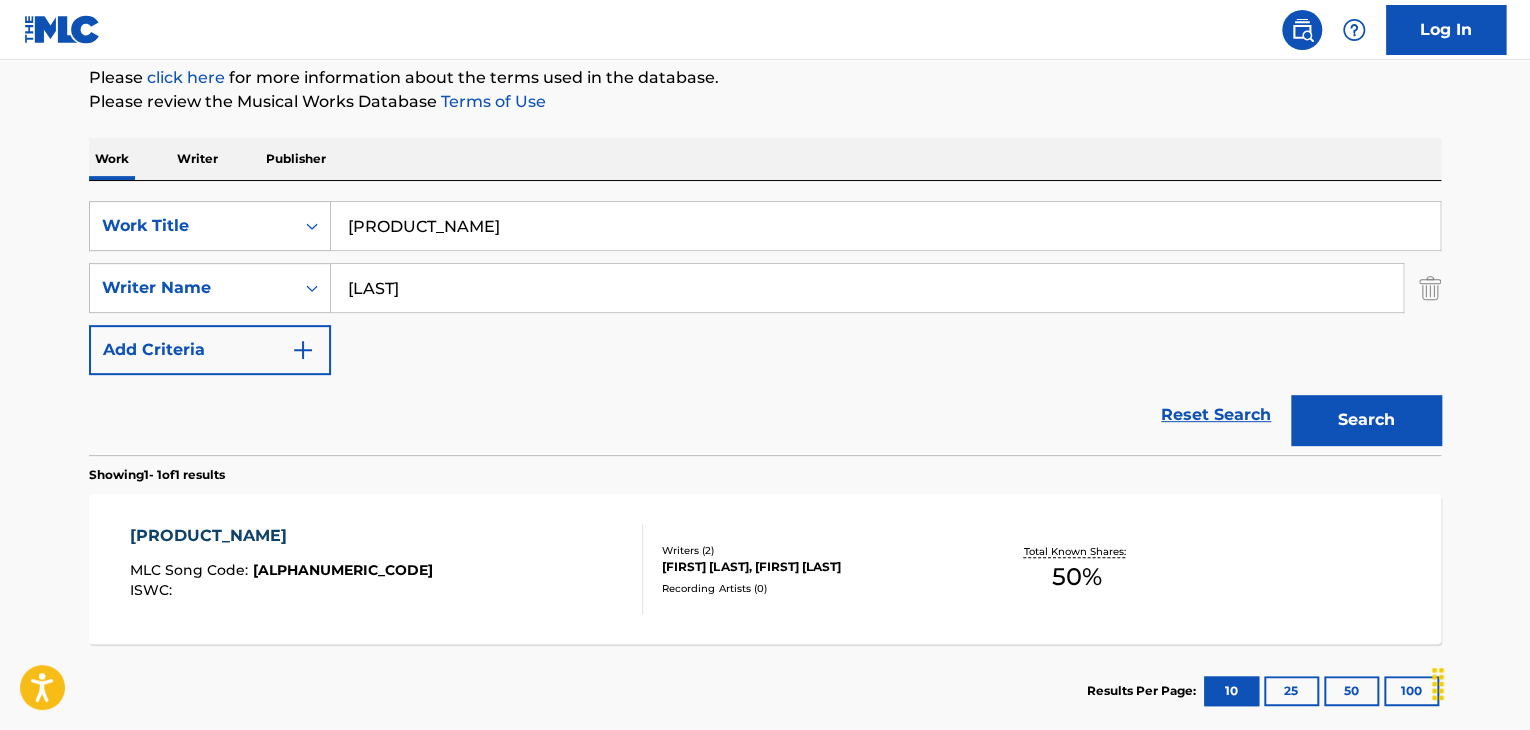 type on "[LAST]" 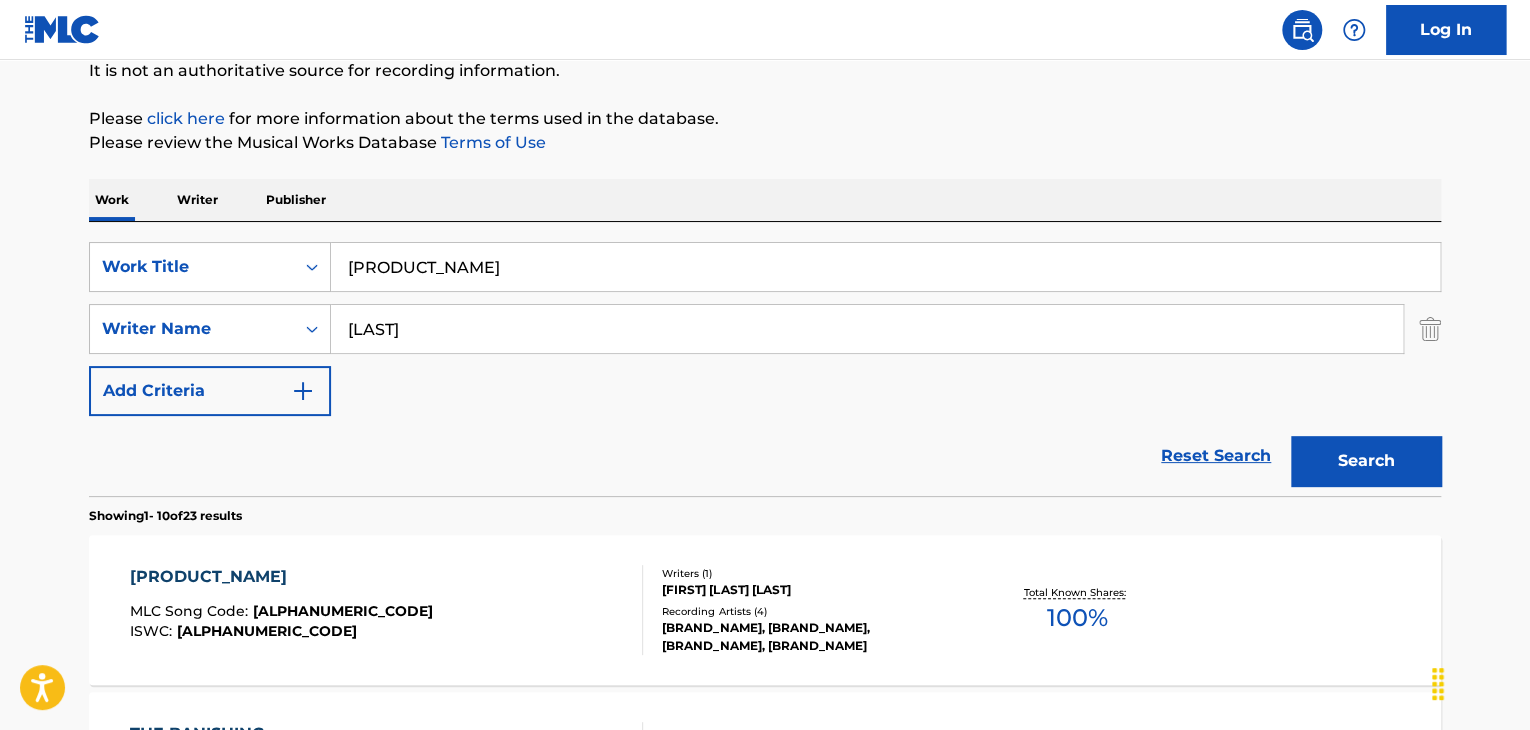 scroll, scrollTop: 244, scrollLeft: 0, axis: vertical 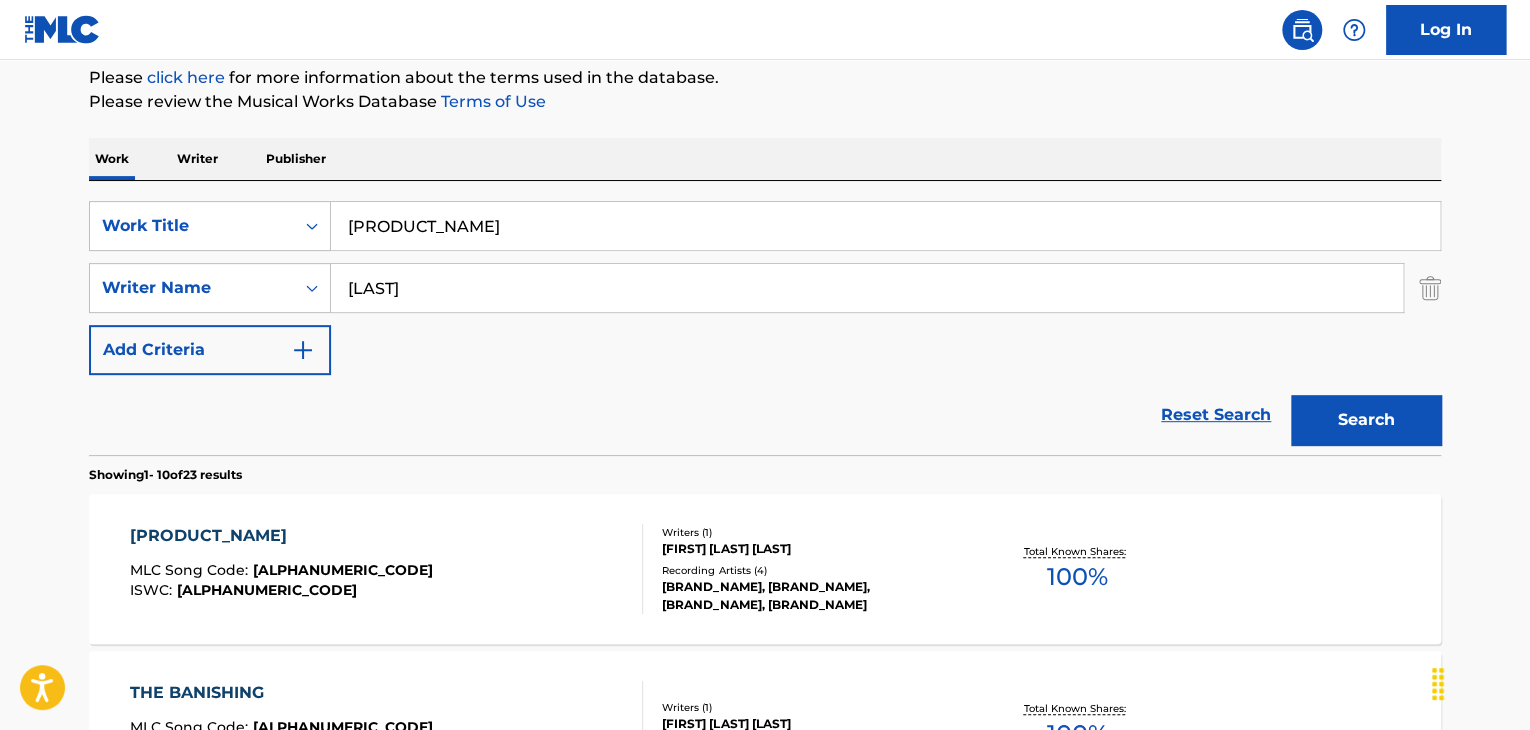 click on "[PRODUCT_NAME]" at bounding box center [281, 536] 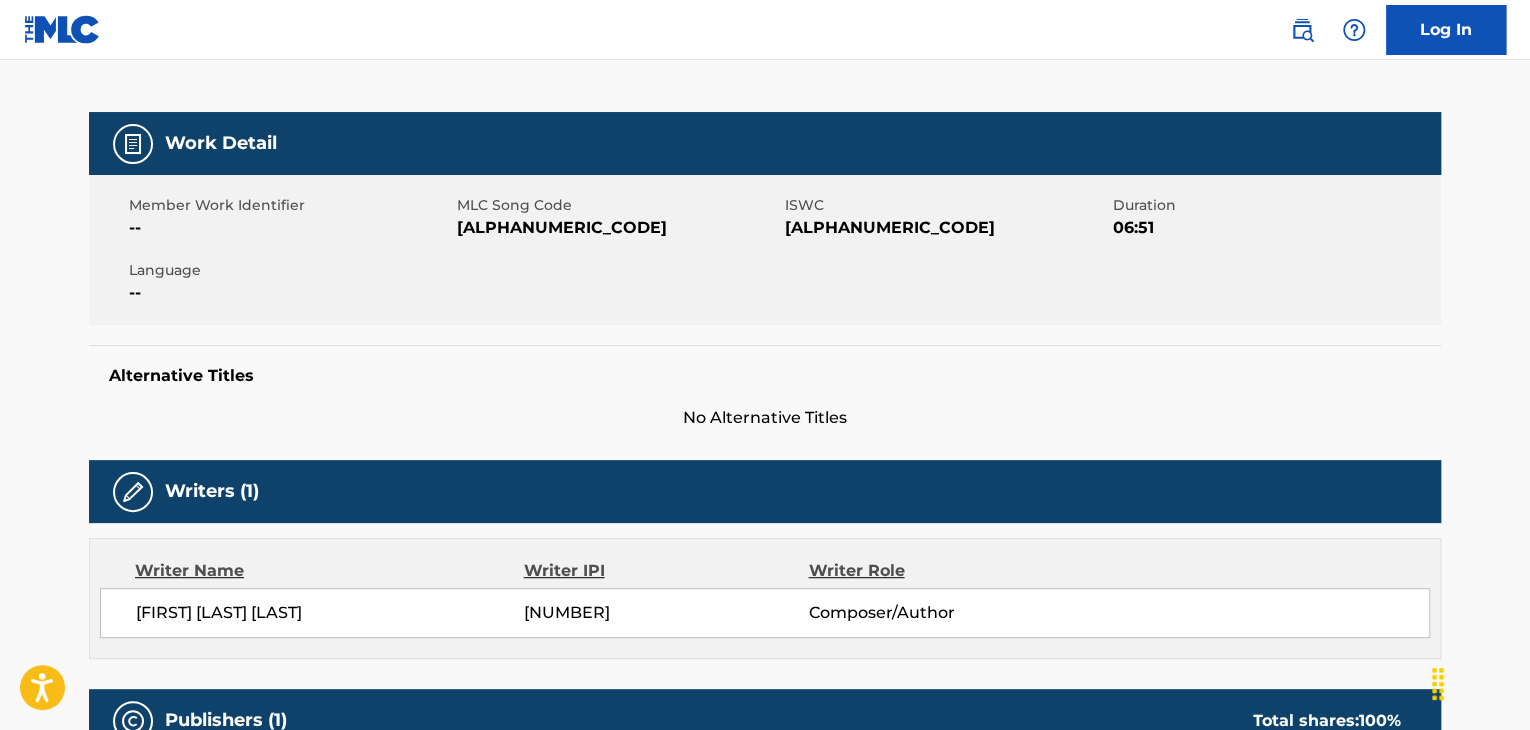 scroll, scrollTop: 0, scrollLeft: 0, axis: both 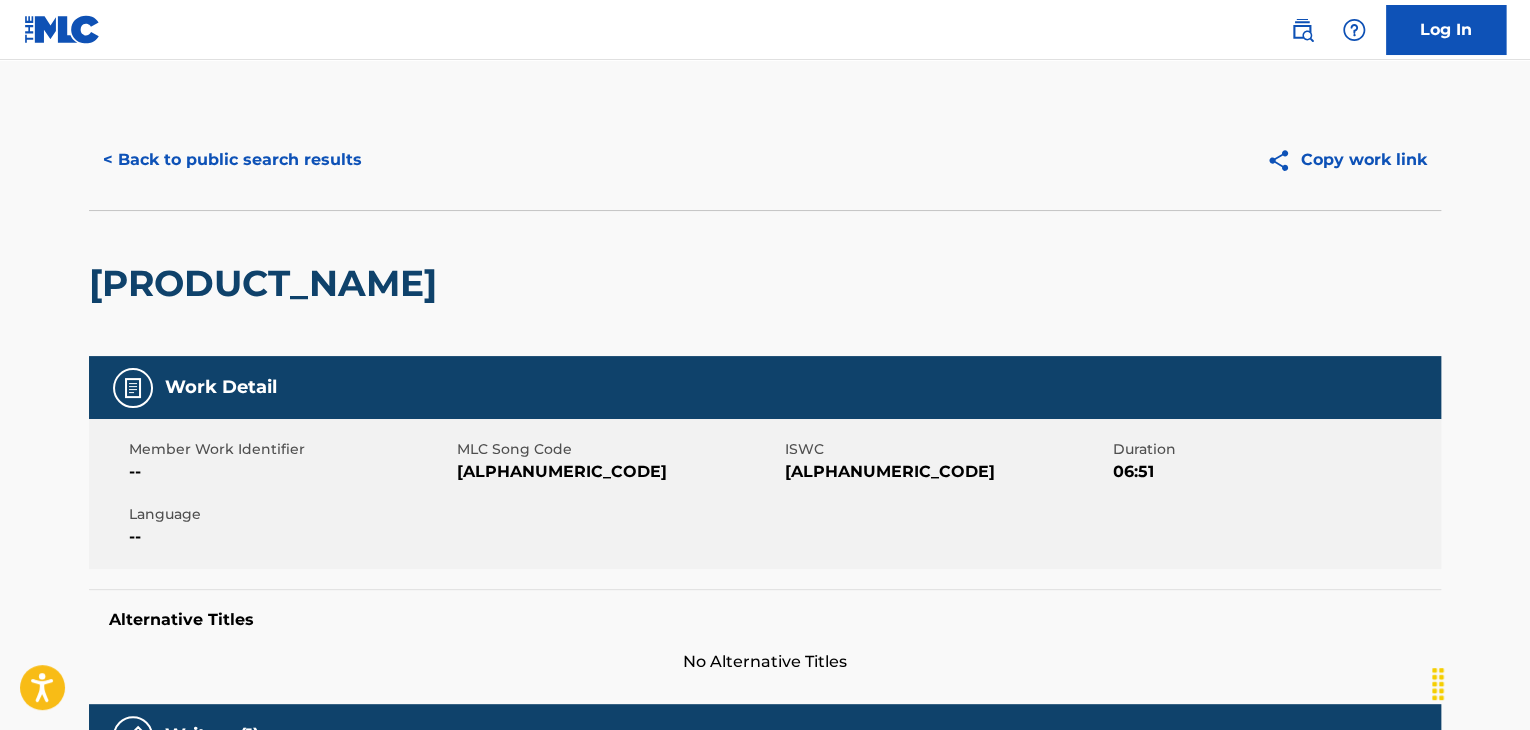 click on "[ALPHANUMERIC_CODE]" at bounding box center (618, 472) 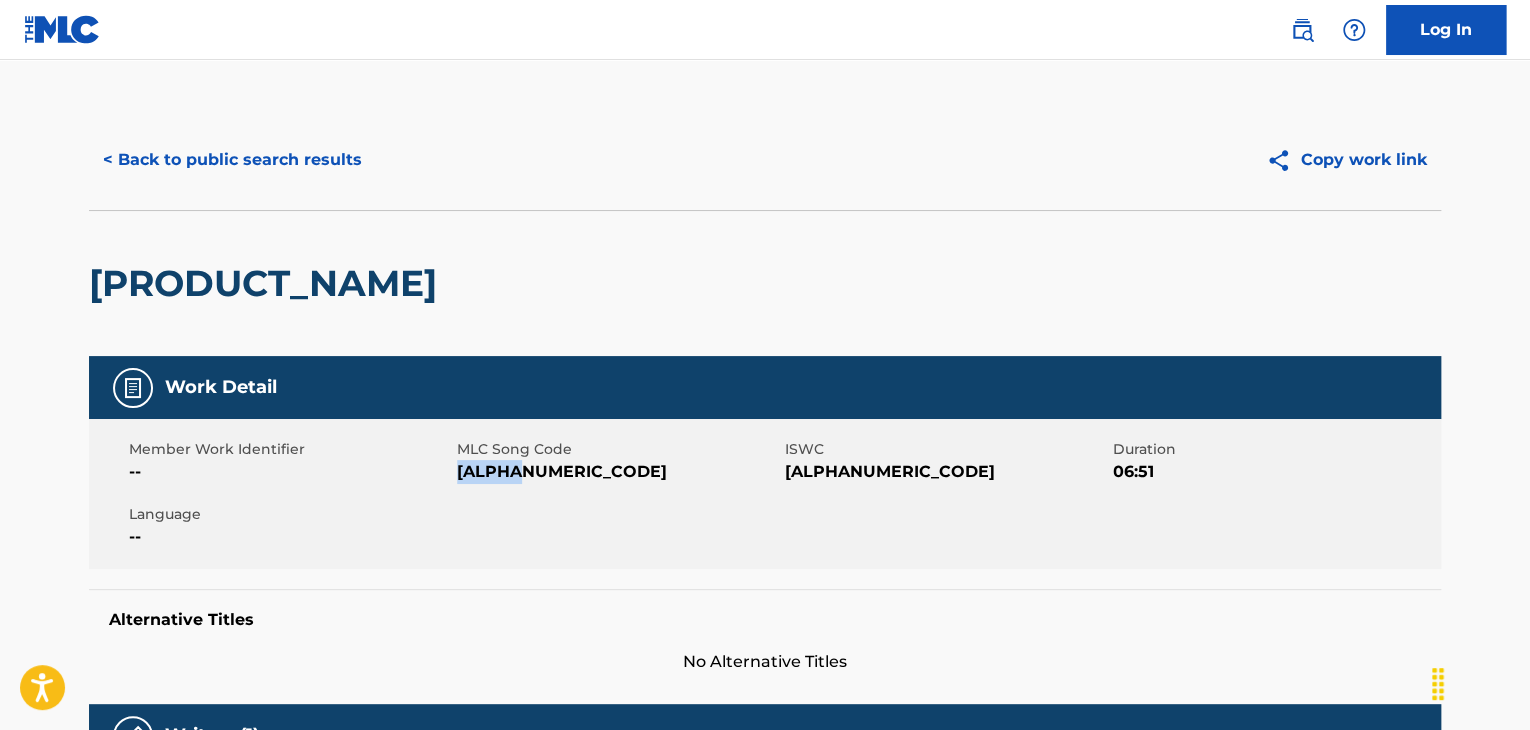 click on "[ALPHANUMERIC_CODE]" at bounding box center [618, 472] 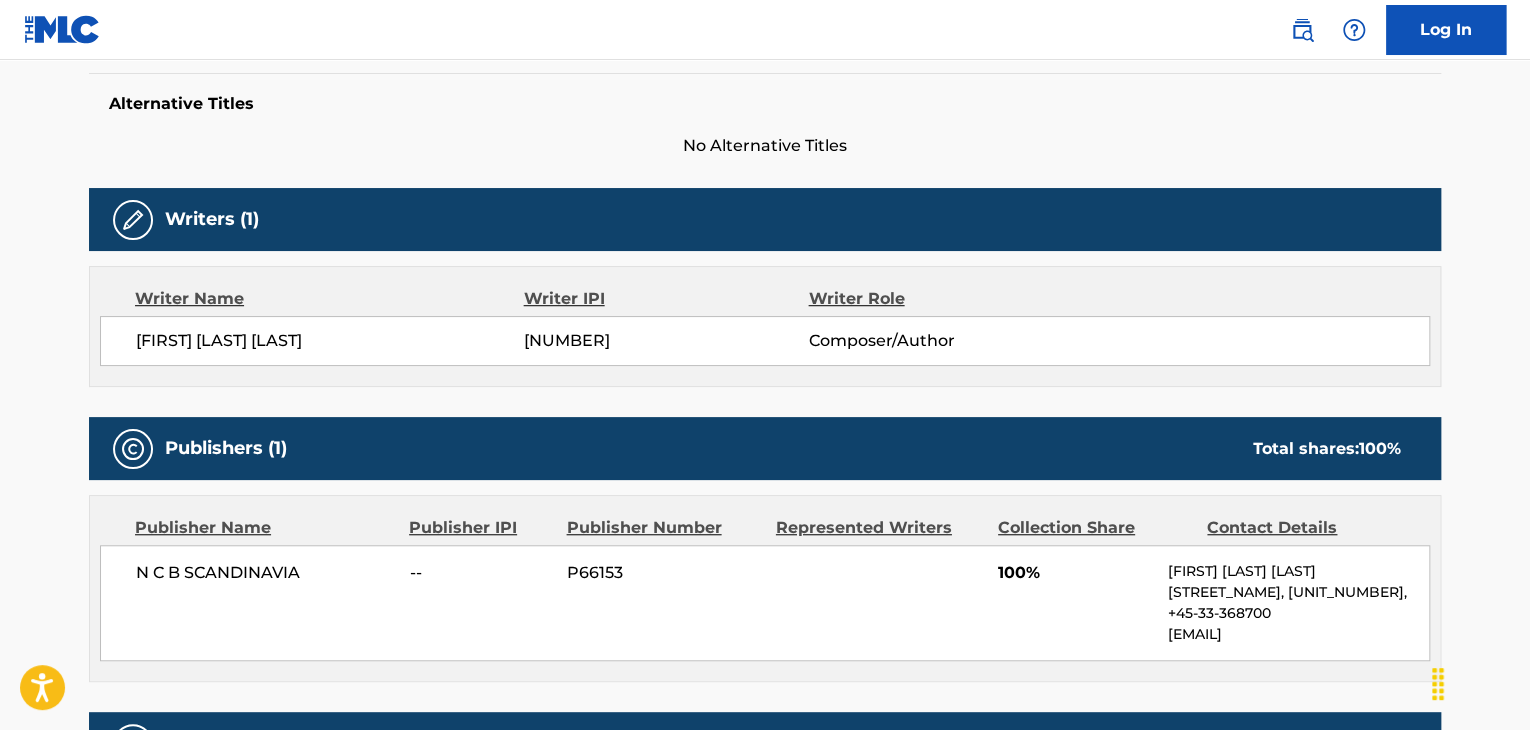 scroll, scrollTop: 666, scrollLeft: 0, axis: vertical 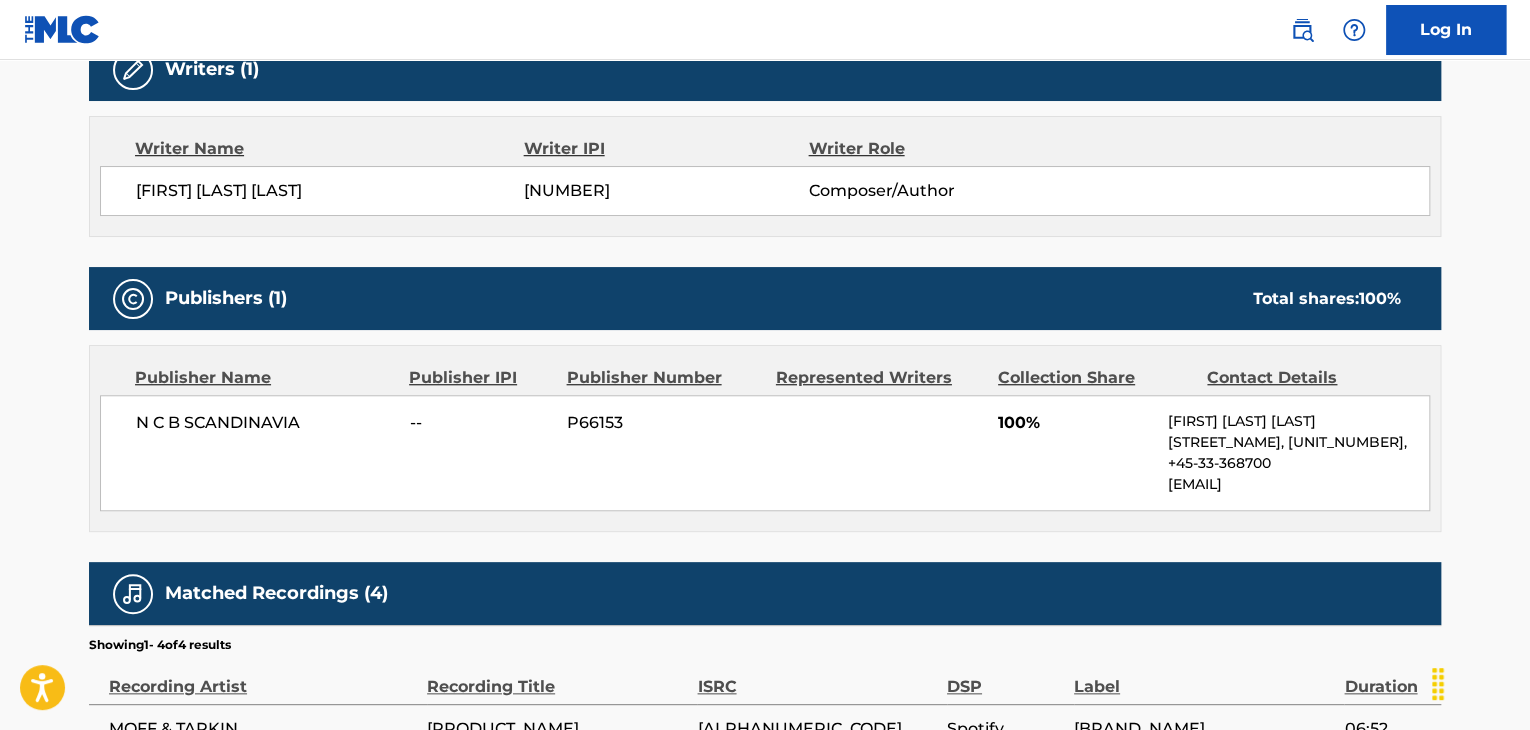 click on "N C B SCANDINAVIA" at bounding box center [265, 423] 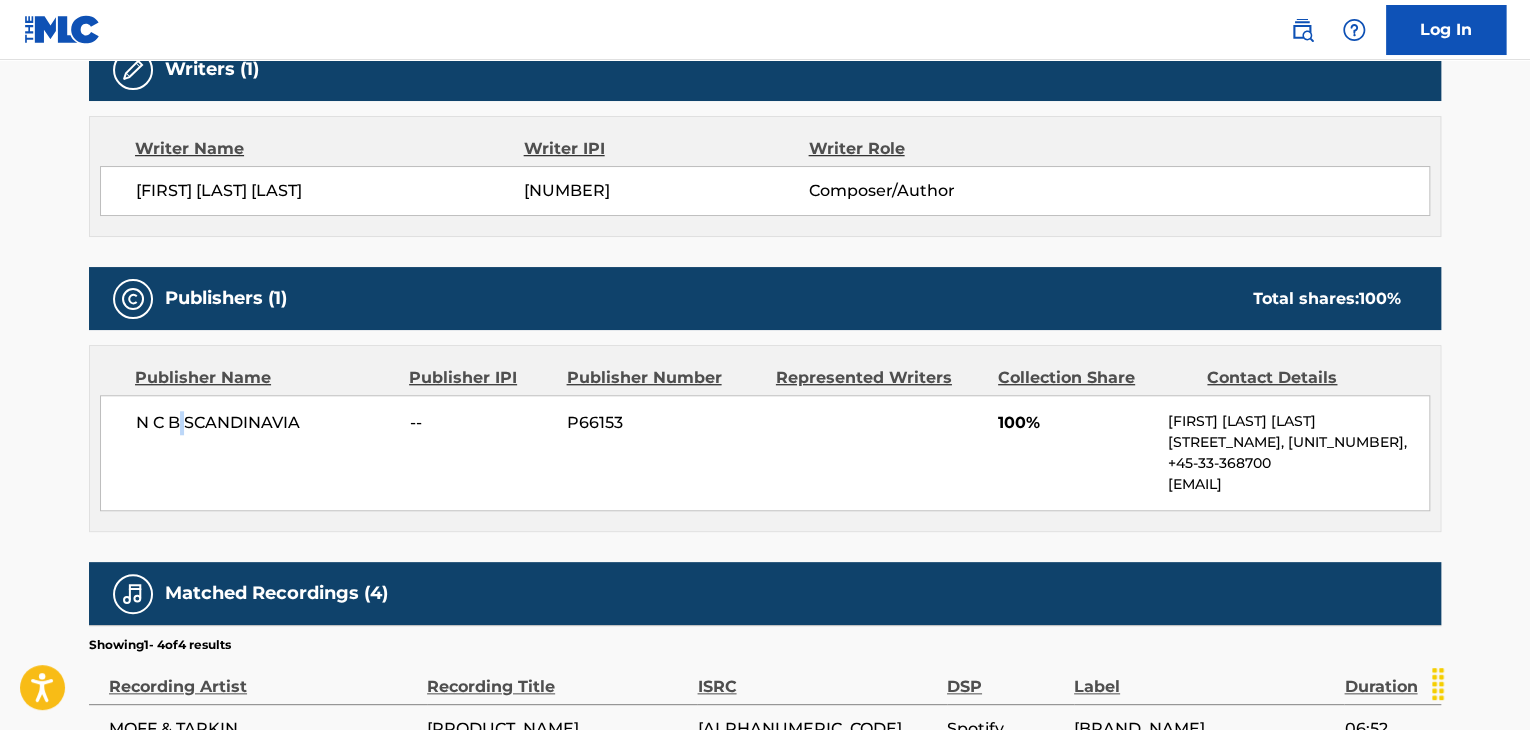 click on "N C B SCANDINAVIA" at bounding box center [265, 423] 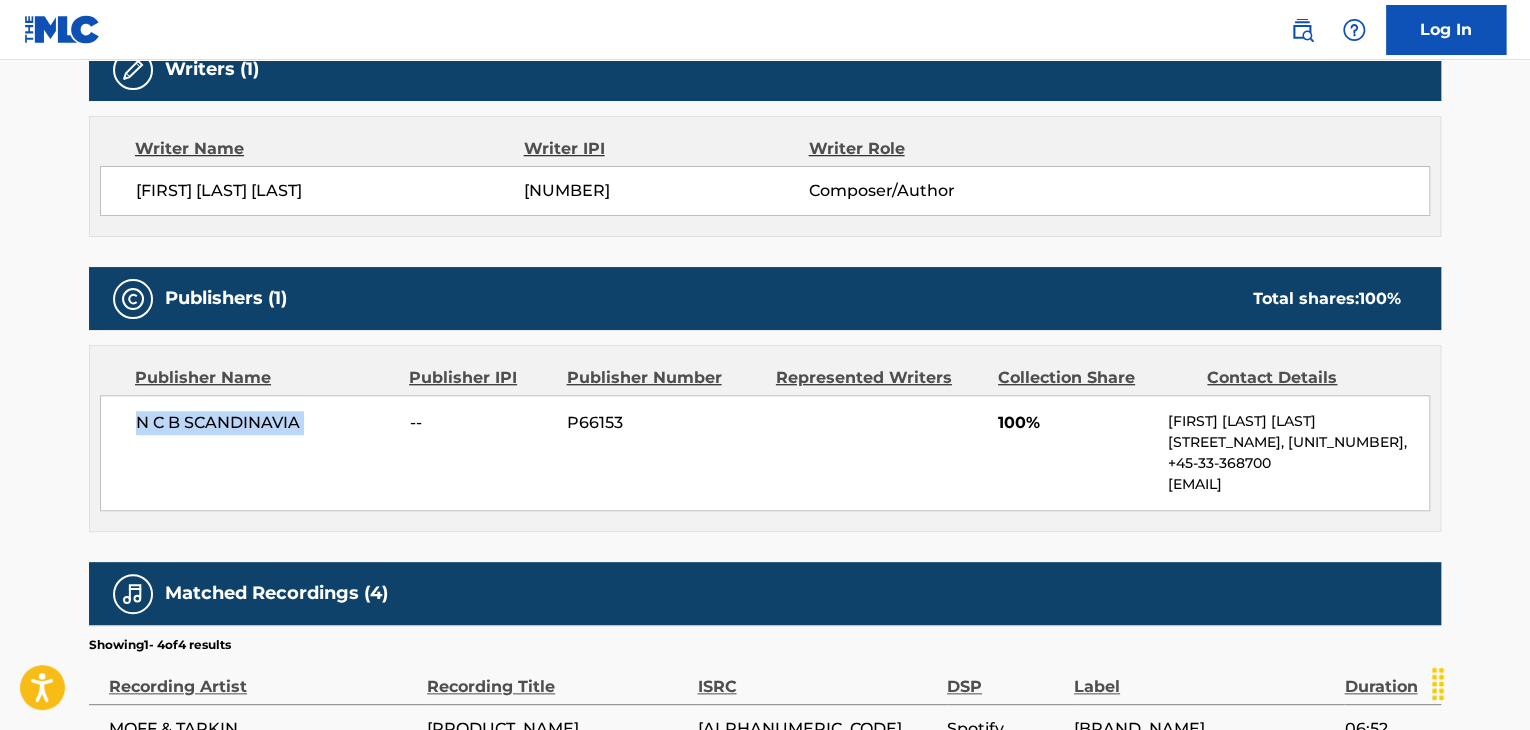 click on "N C B SCANDINAVIA" at bounding box center (265, 423) 